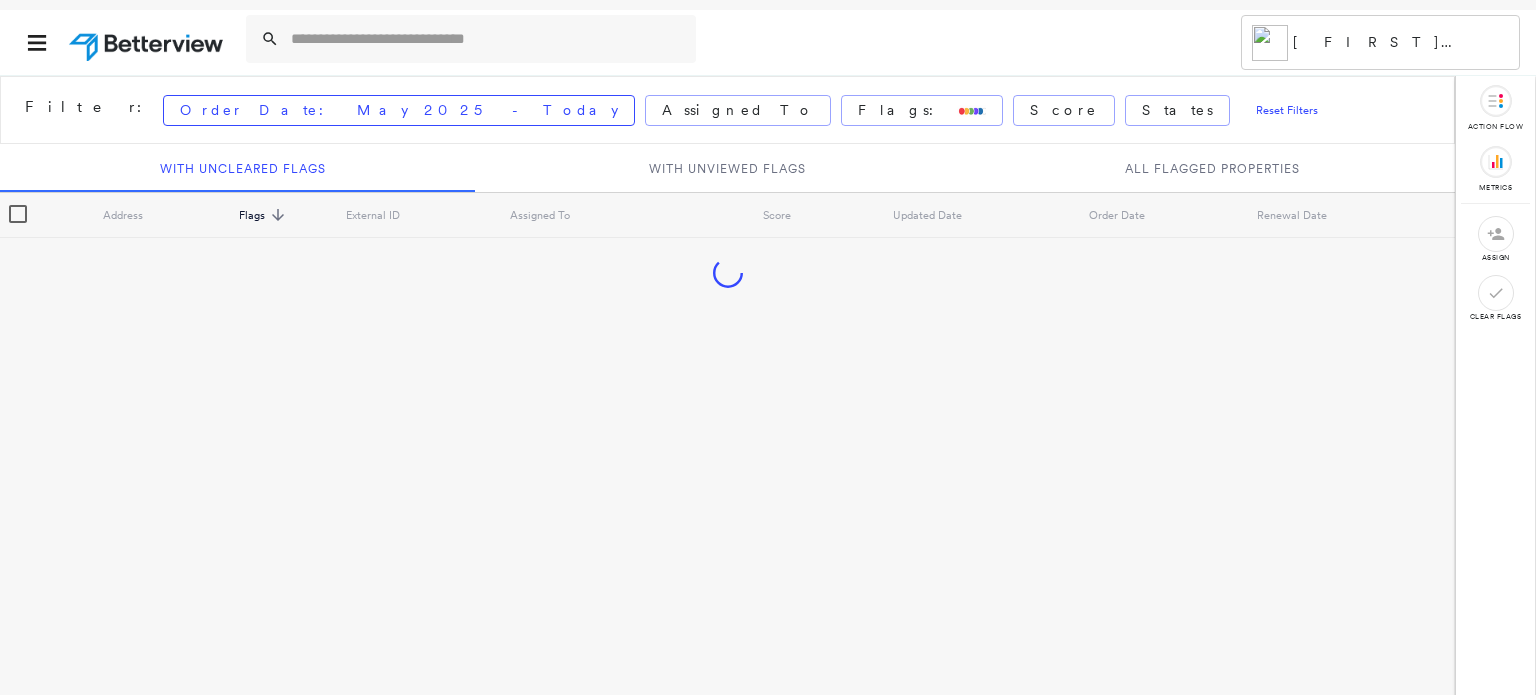 scroll, scrollTop: 0, scrollLeft: 0, axis: both 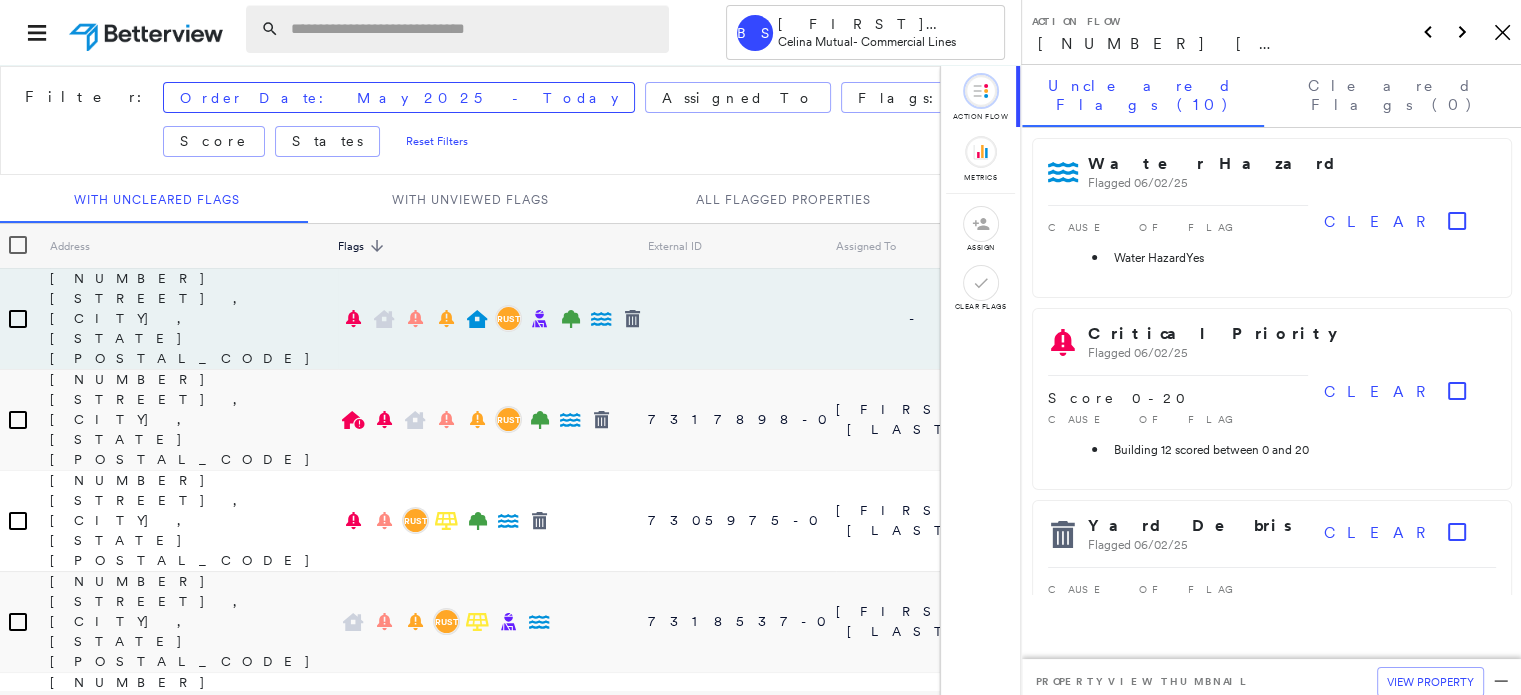 click at bounding box center (474, 29) 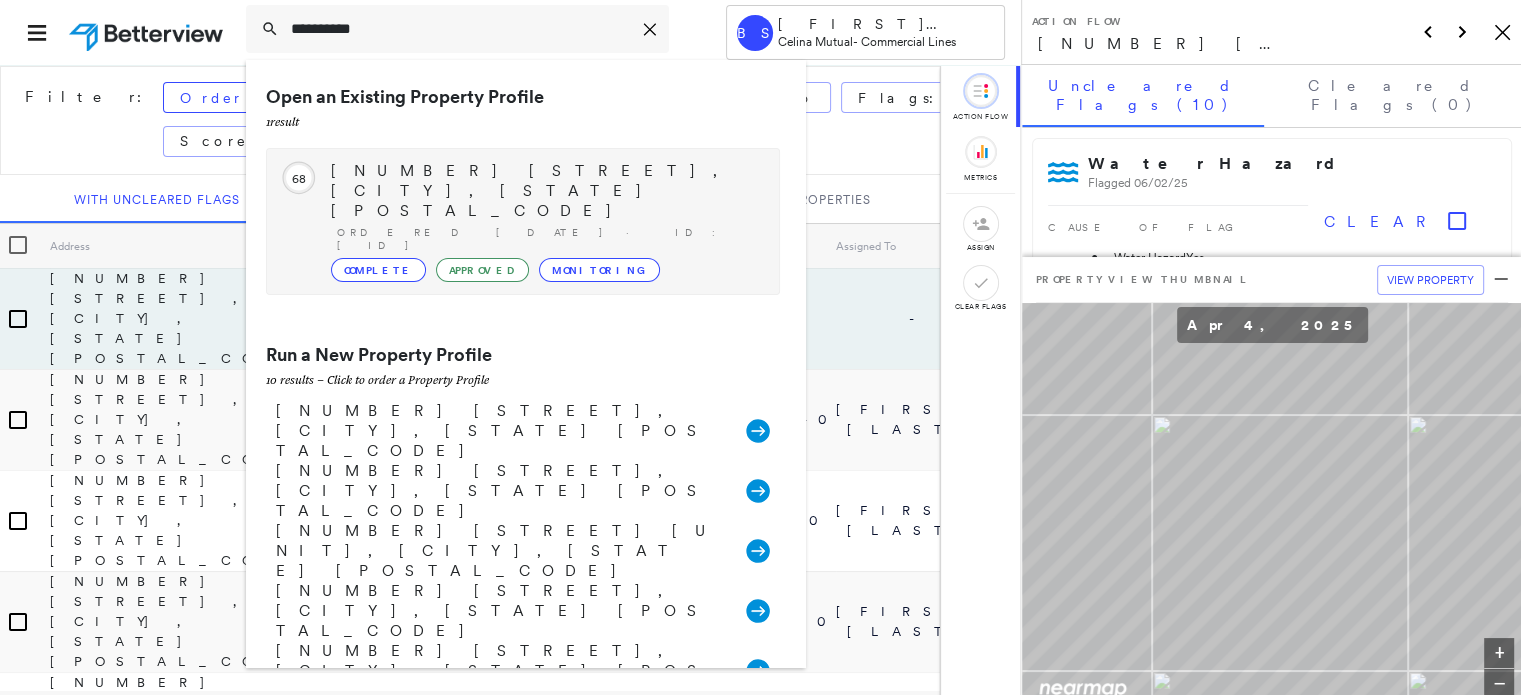 type on "**********" 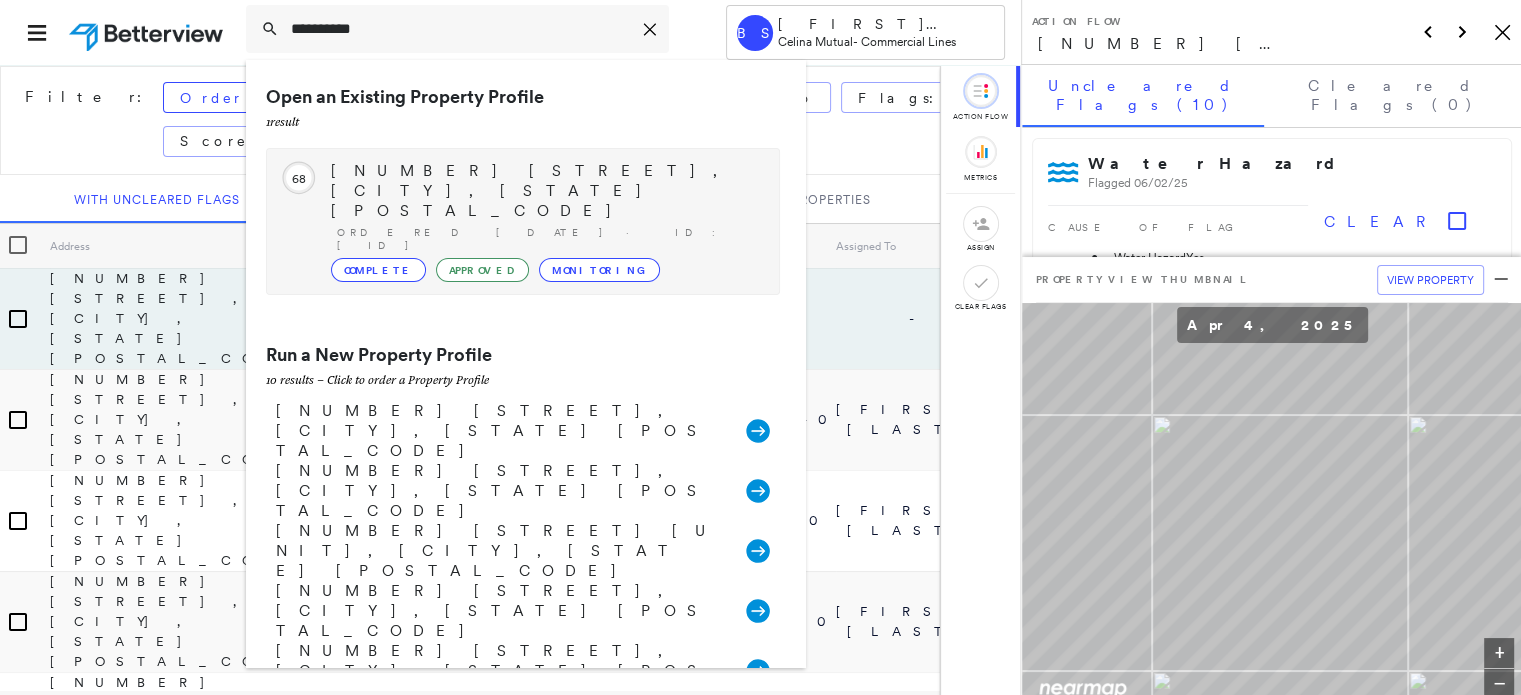 click on "[NUMBER] [STREET], [CITY], [STATE] [POSTAL_CODE]" at bounding box center (545, 191) 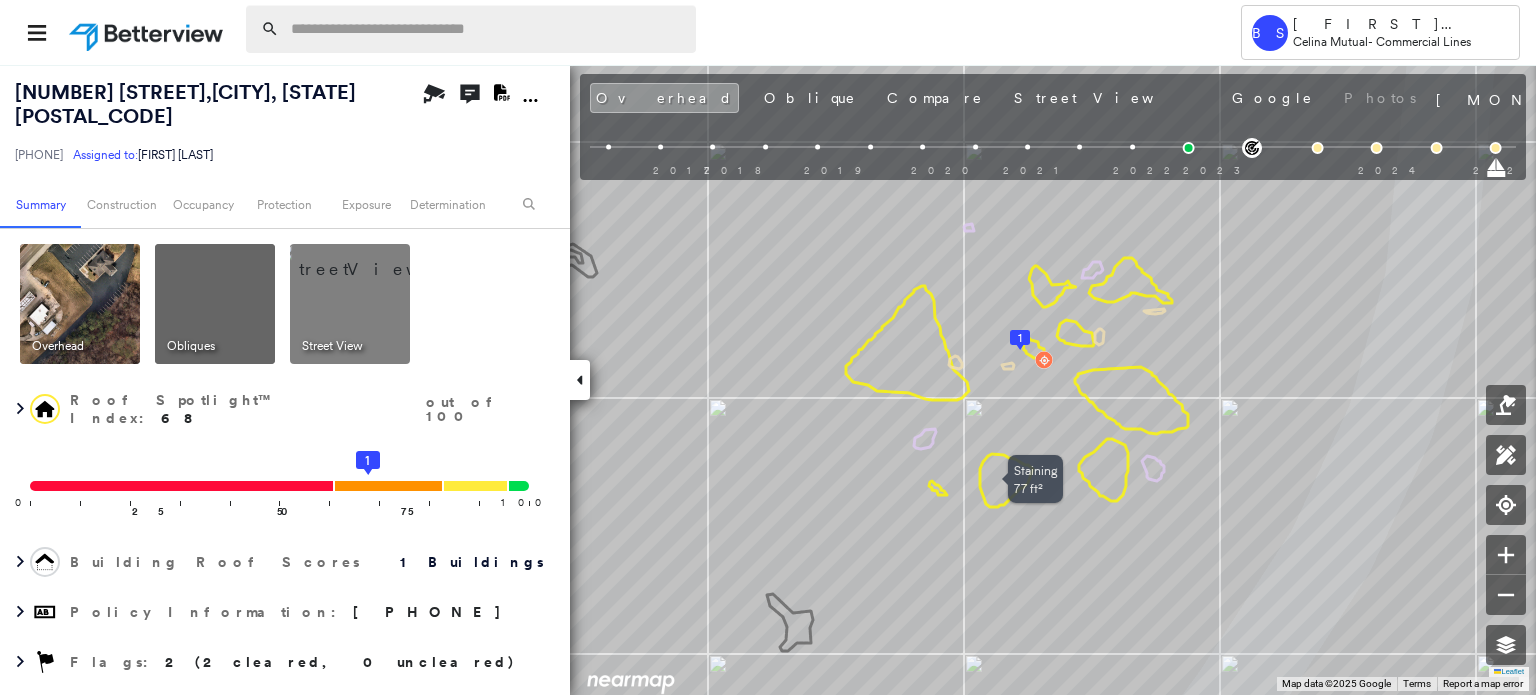 click at bounding box center [487, 29] 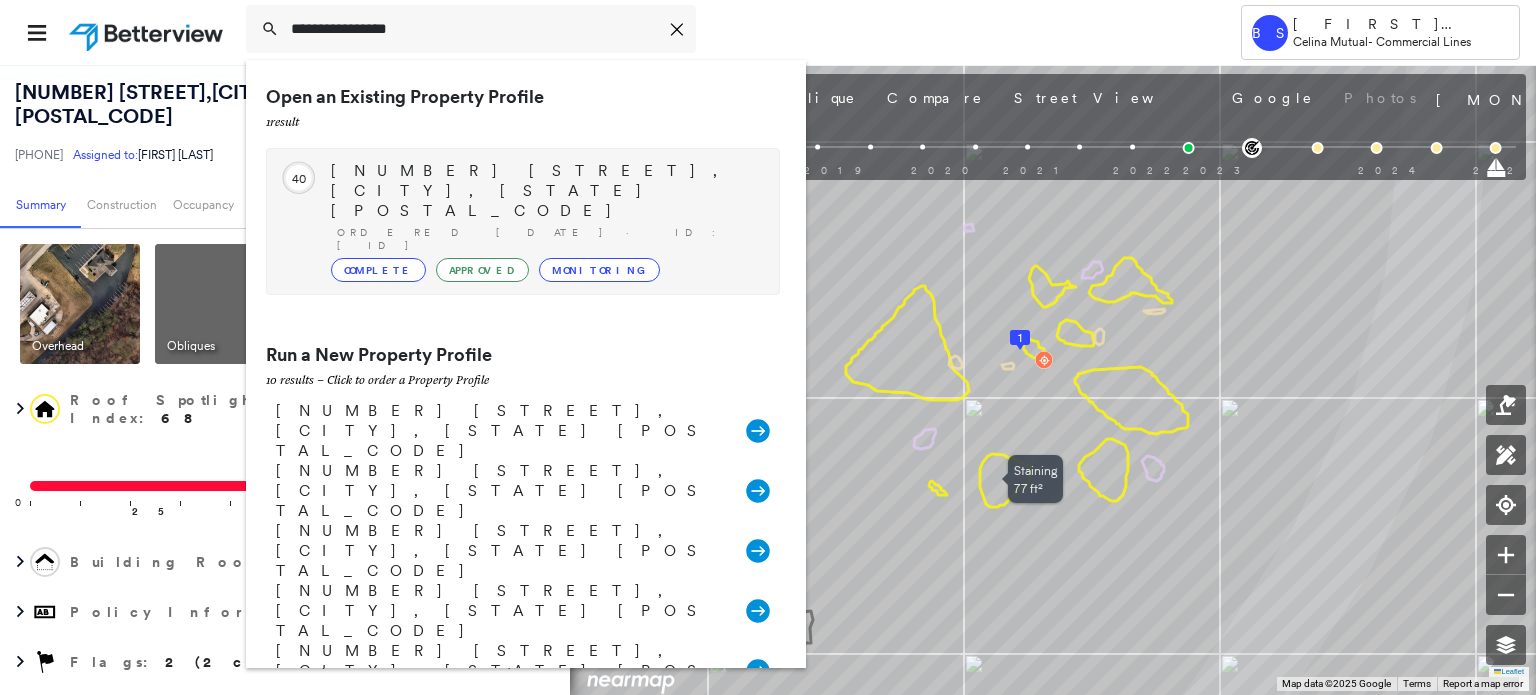 type on "**********" 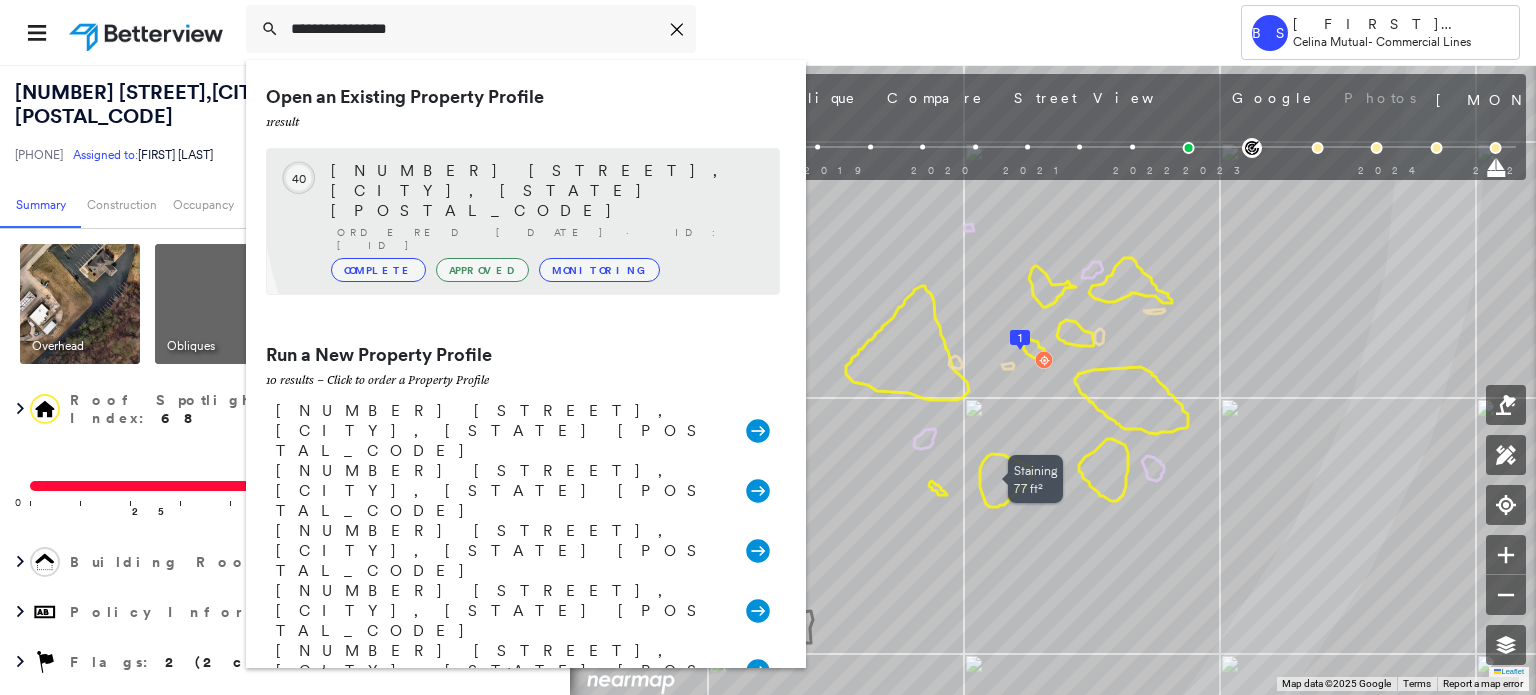 click on "[NUMBER] [STREET], [CITY], [STATE] [POSTAL_CODE] Ordered [DATE] · ID: [ID] Complete Approved Monitoring" at bounding box center [545, 221] 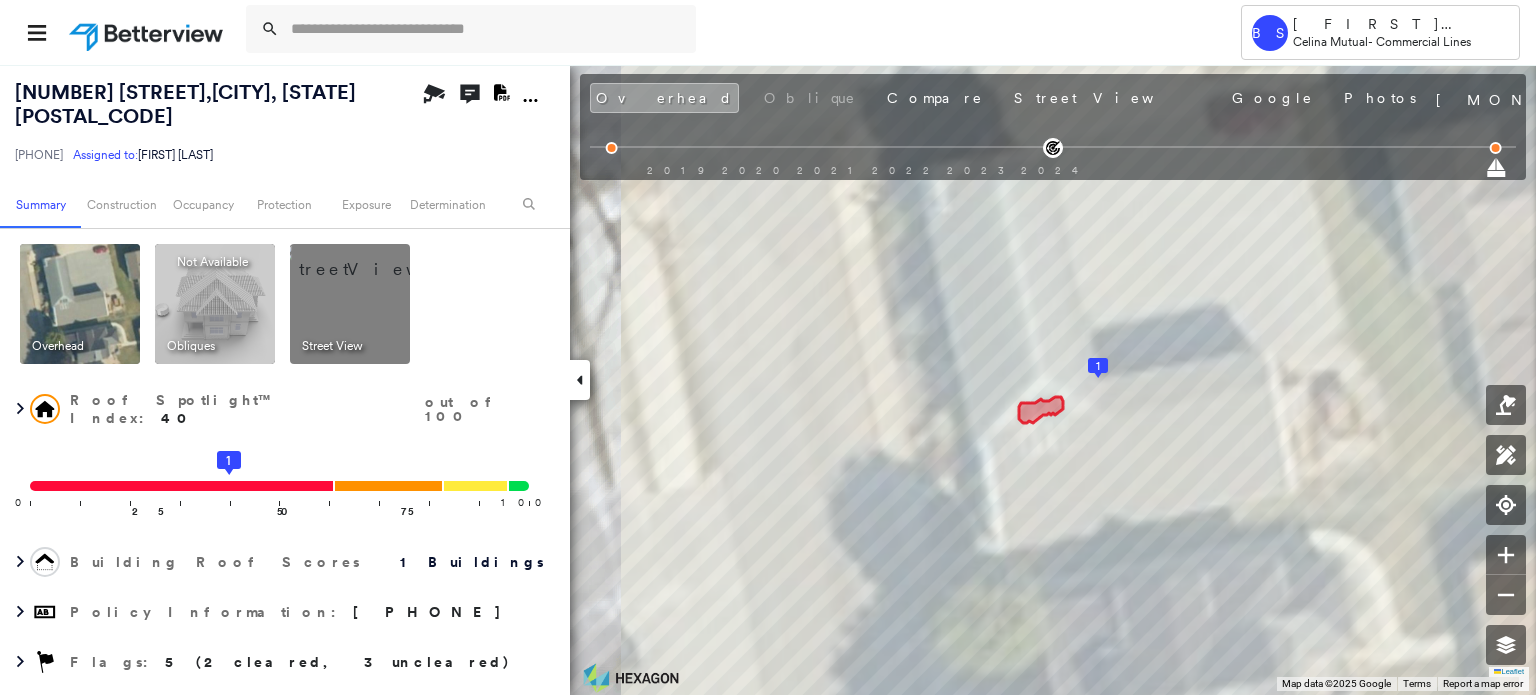 click at bounding box center [612, 148] 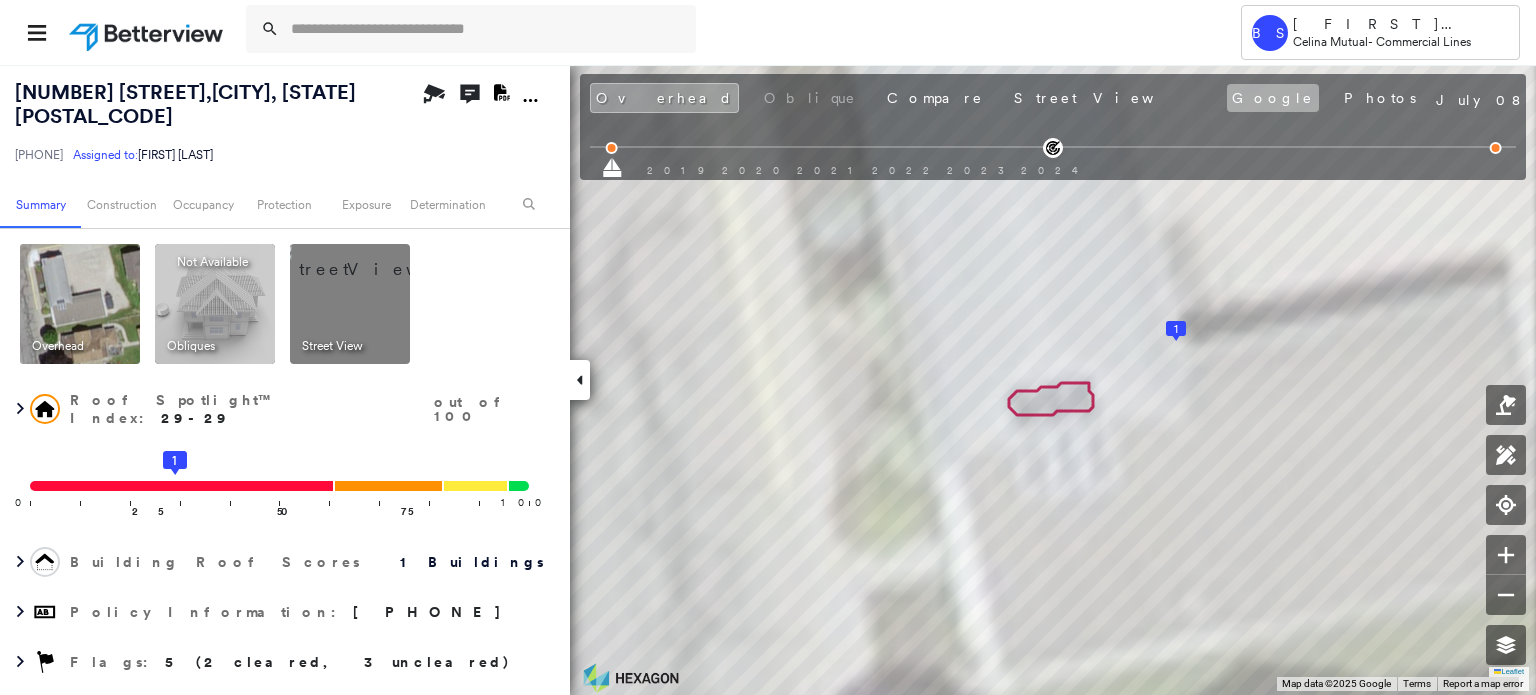 click on "Google" at bounding box center (1273, 98) 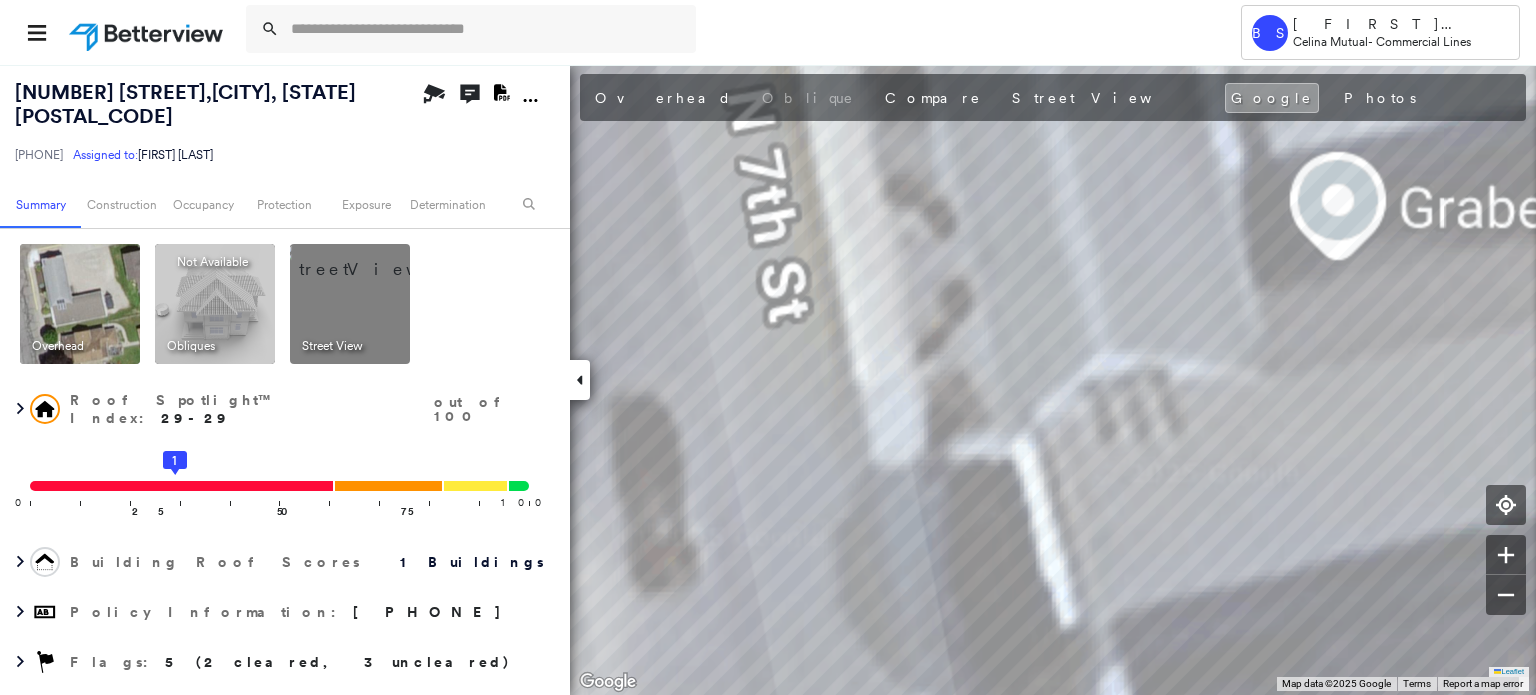 click on "Overhead Oblique Compare Street View Google Photos" at bounding box center [1005, 98] 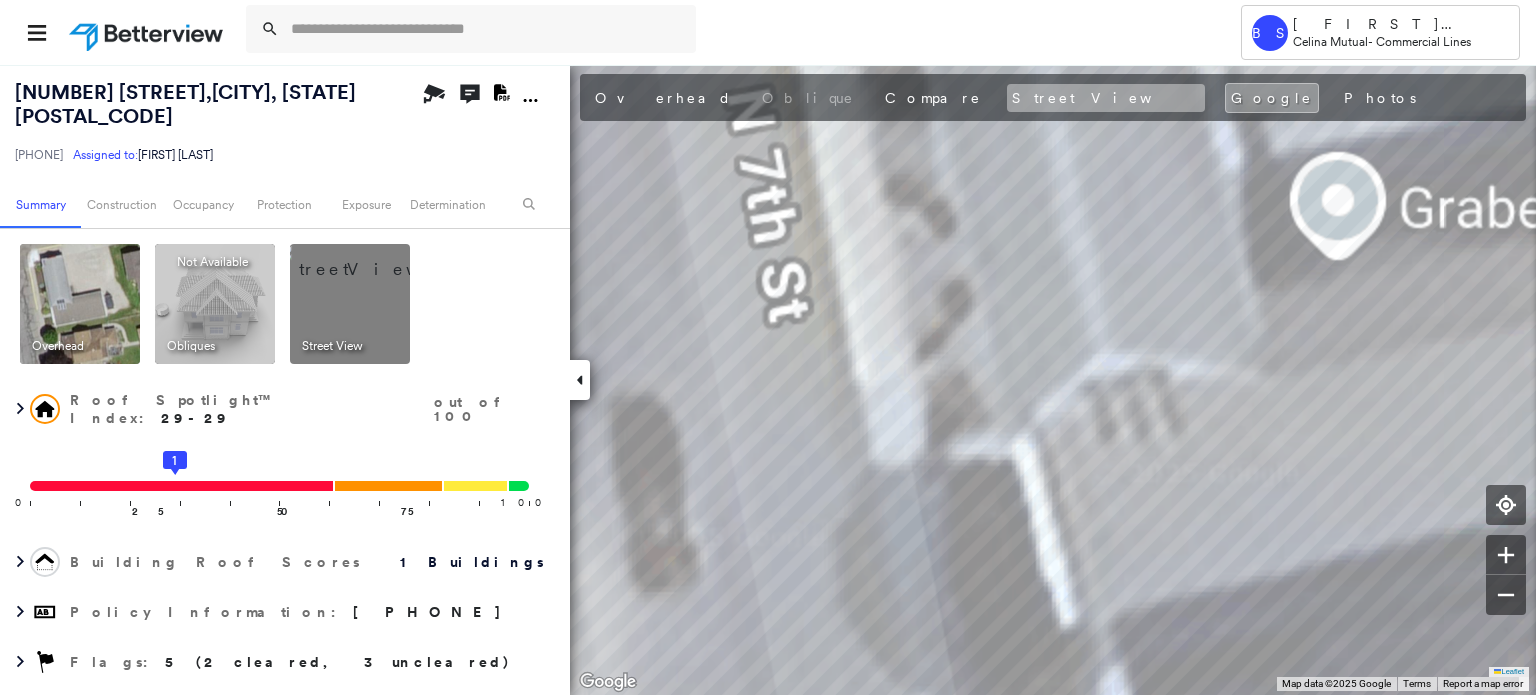 click on "Street View" at bounding box center (1106, 98) 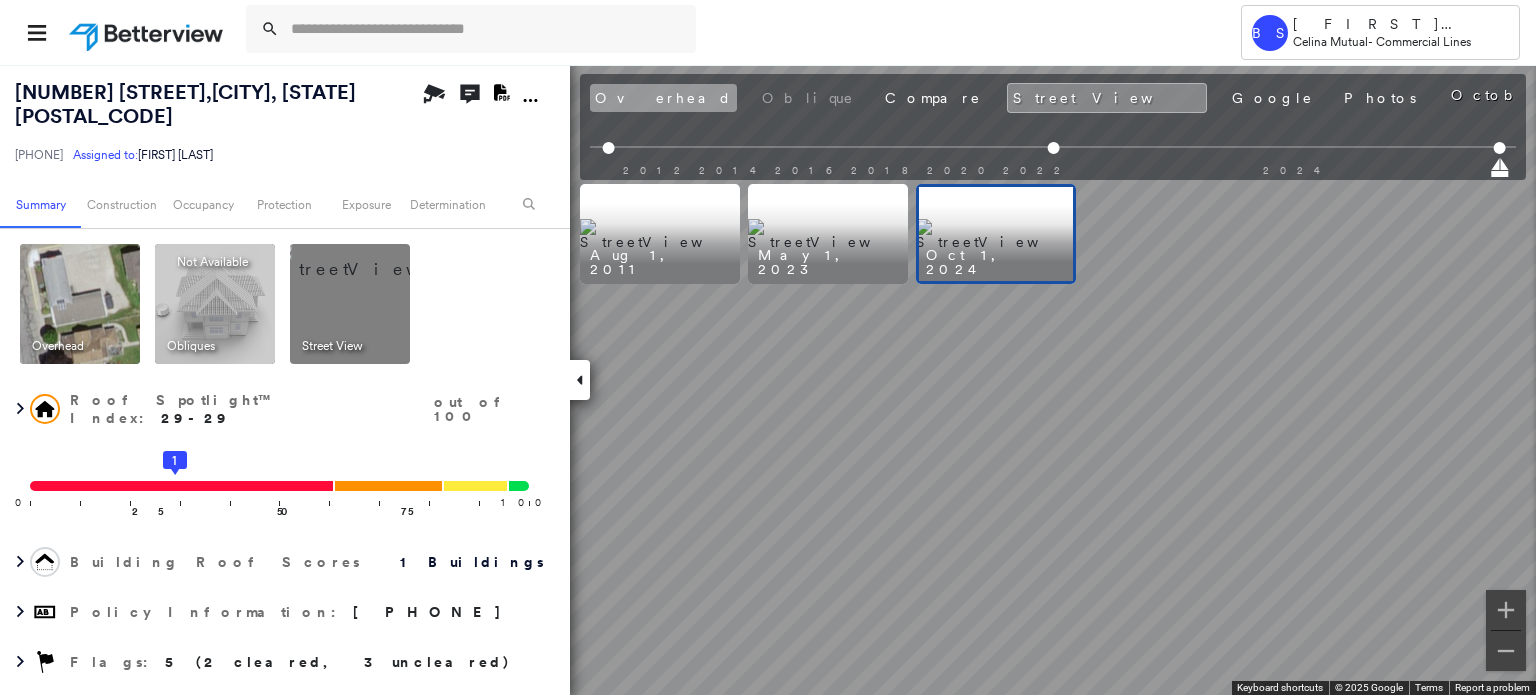 click on "Overhead" at bounding box center (663, 98) 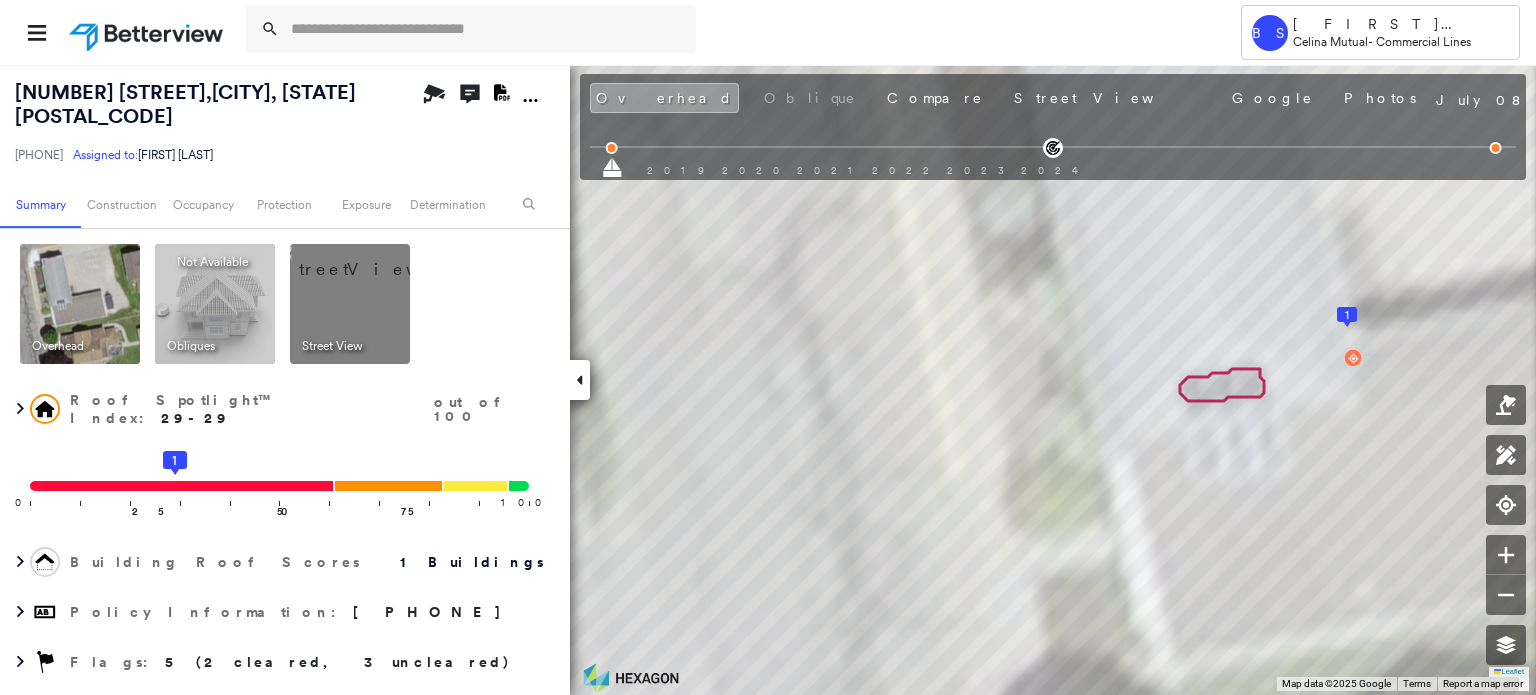 click on "Overhead Oblique Compare Street View Google Photos" at bounding box center [1005, 98] 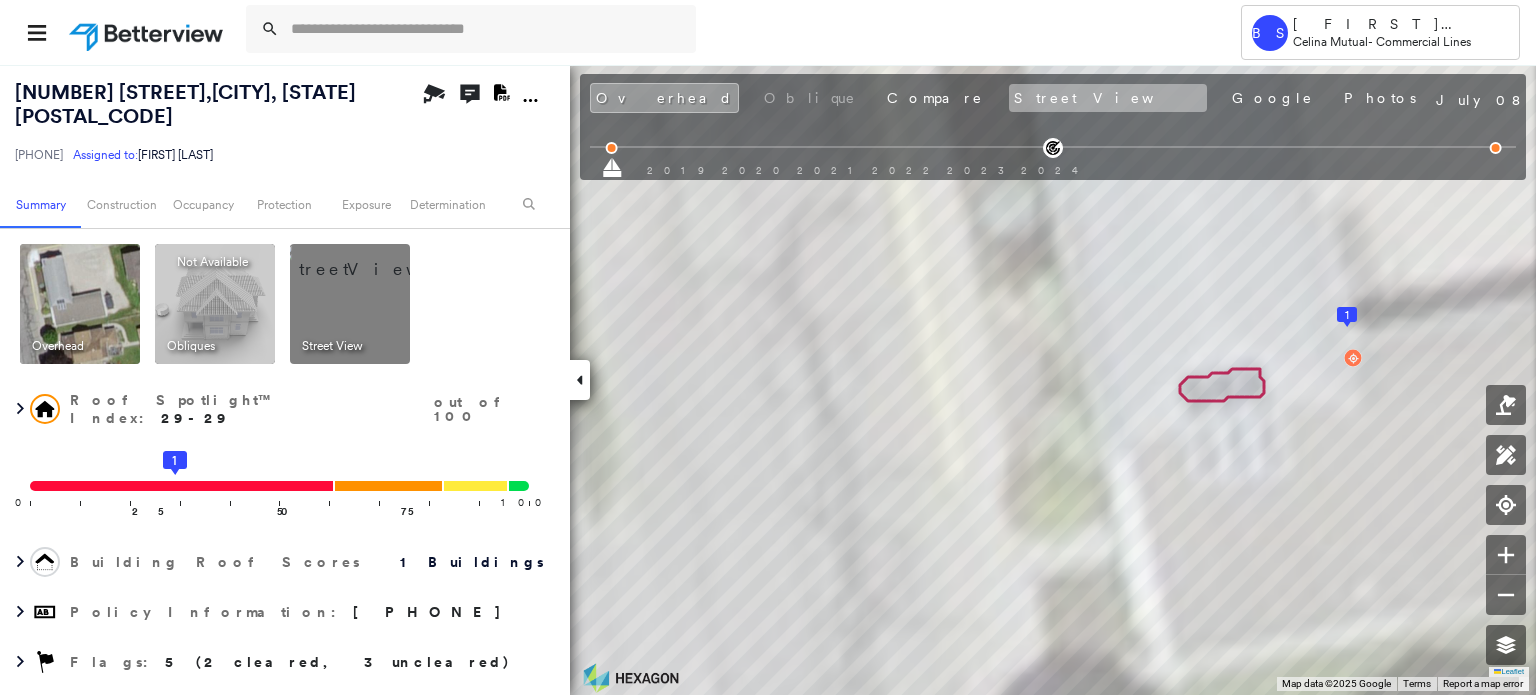 click on "Street View" at bounding box center [1108, 98] 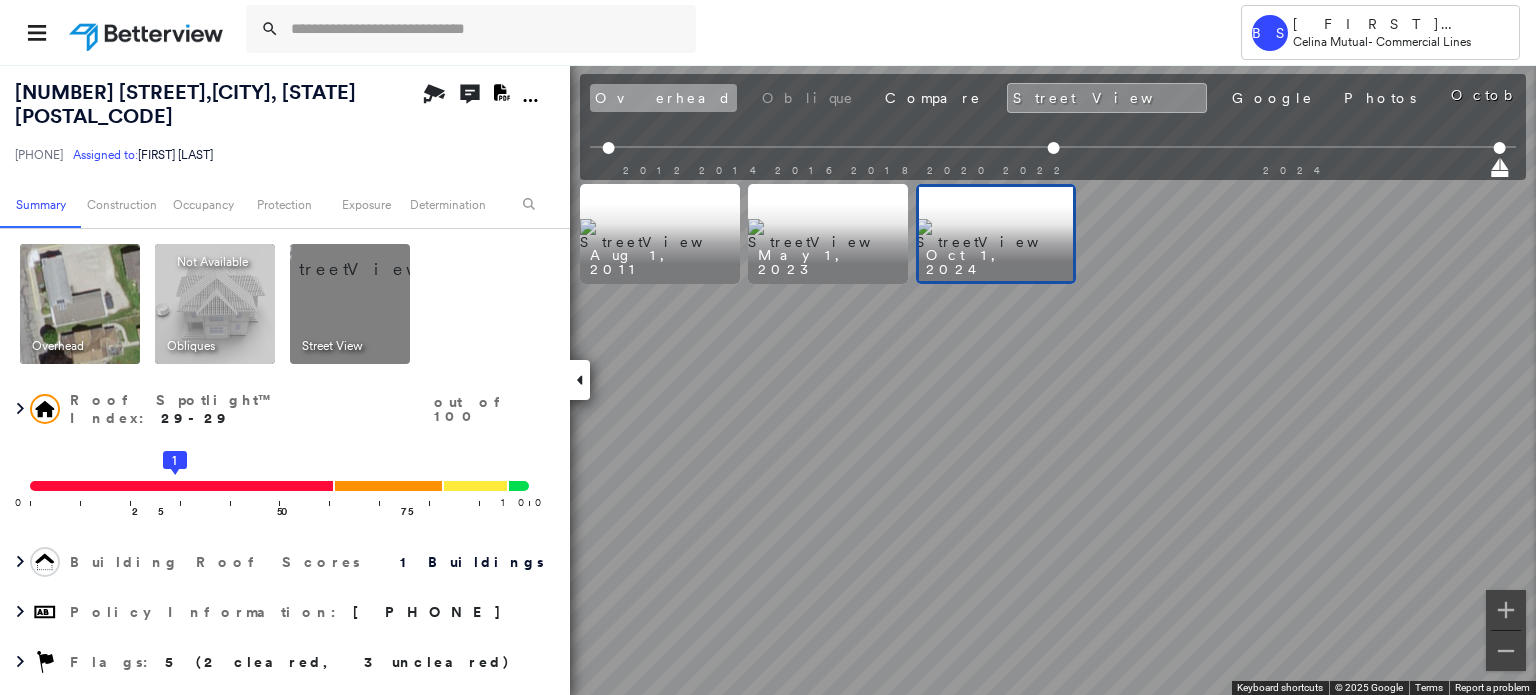 click on "Overhead" at bounding box center (663, 98) 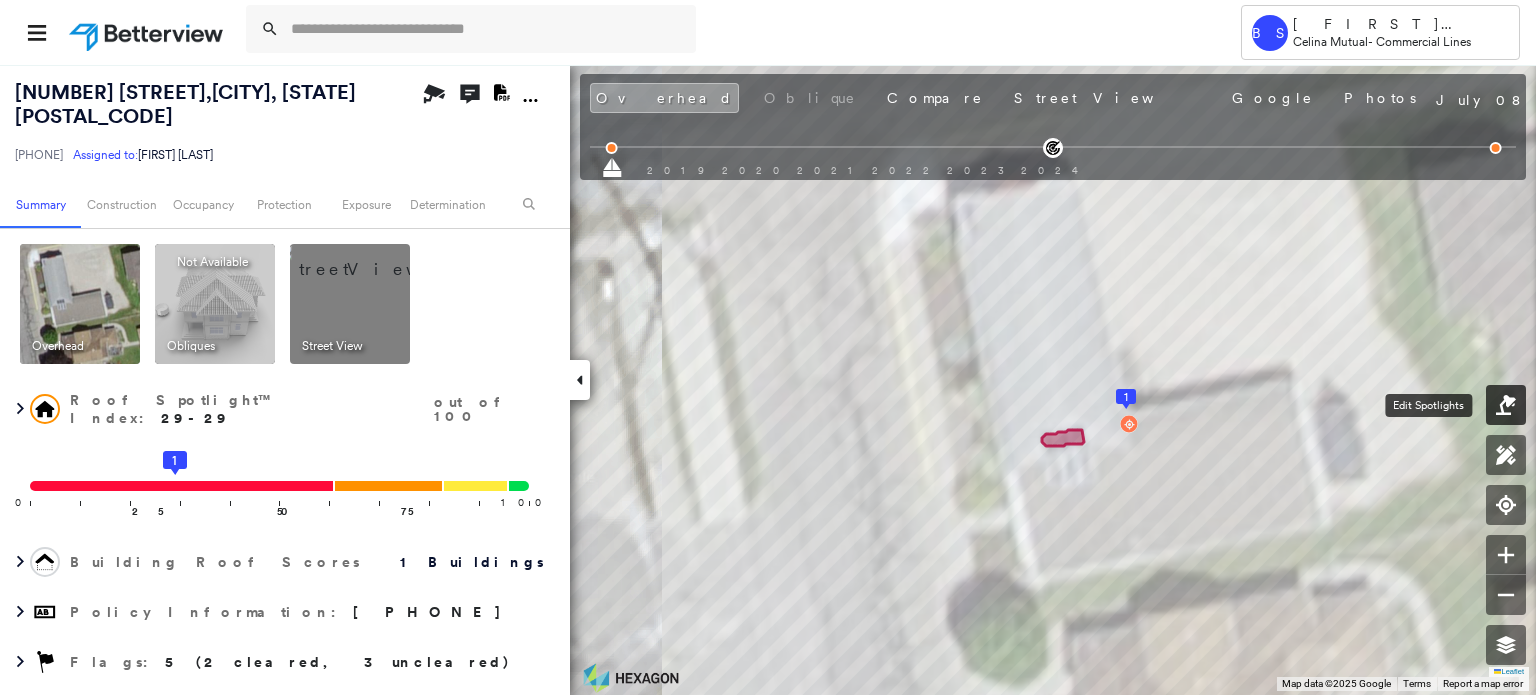 click at bounding box center (1506, 405) 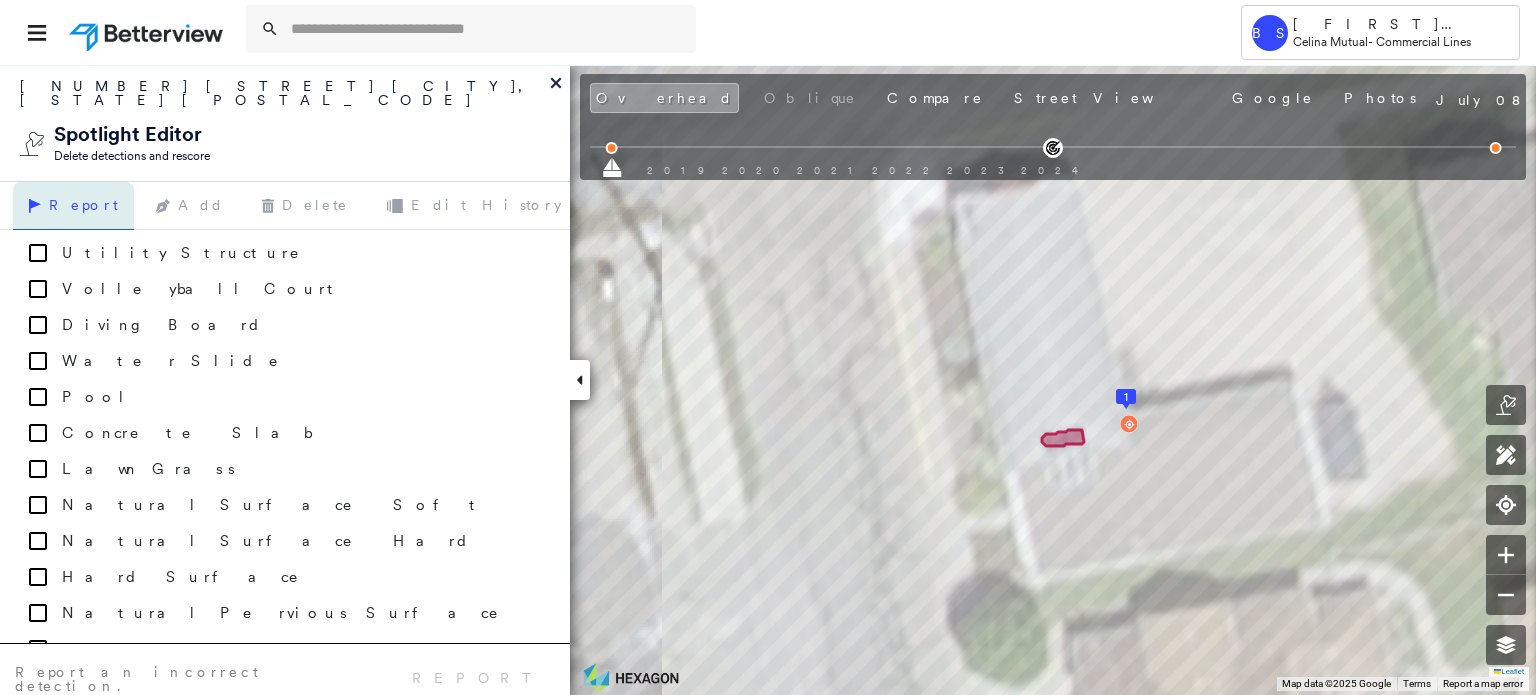 scroll, scrollTop: 1900, scrollLeft: 0, axis: vertical 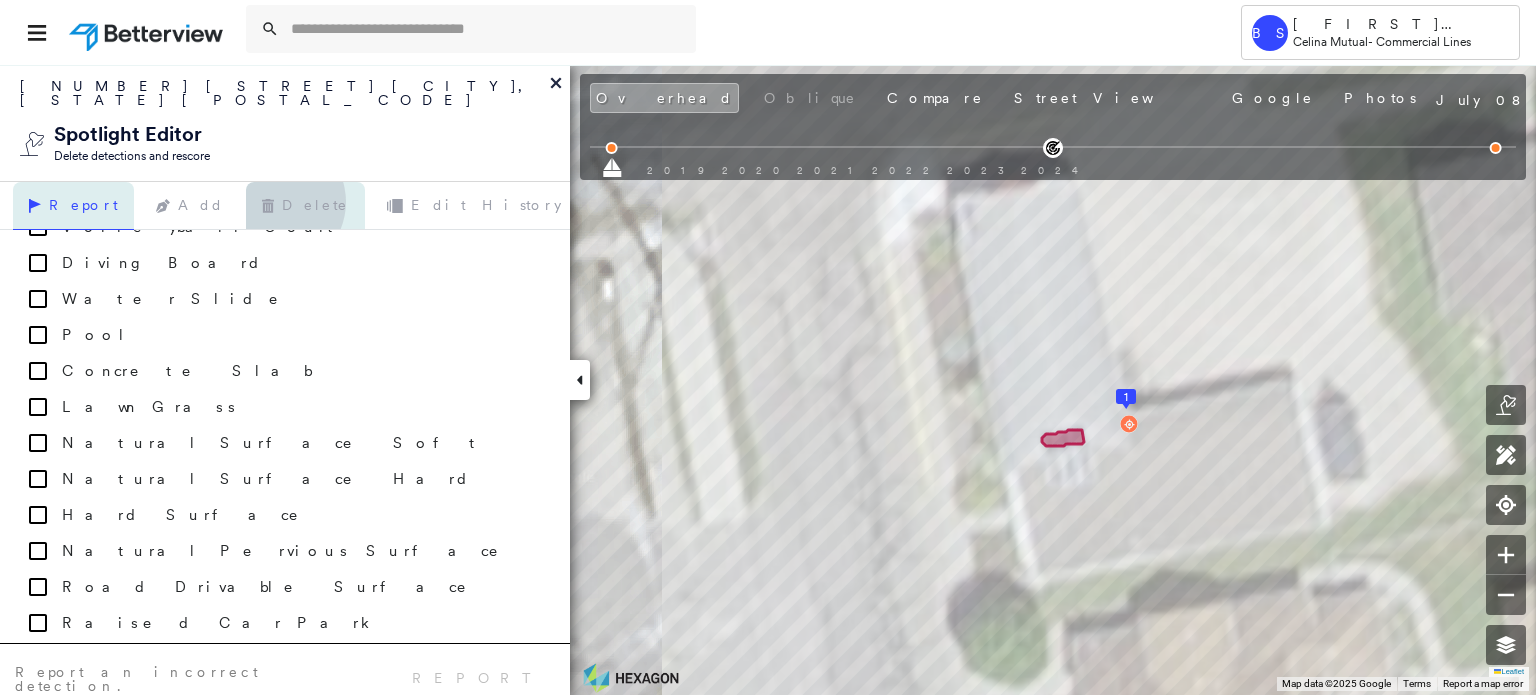click on "Delete" at bounding box center (305, 206) 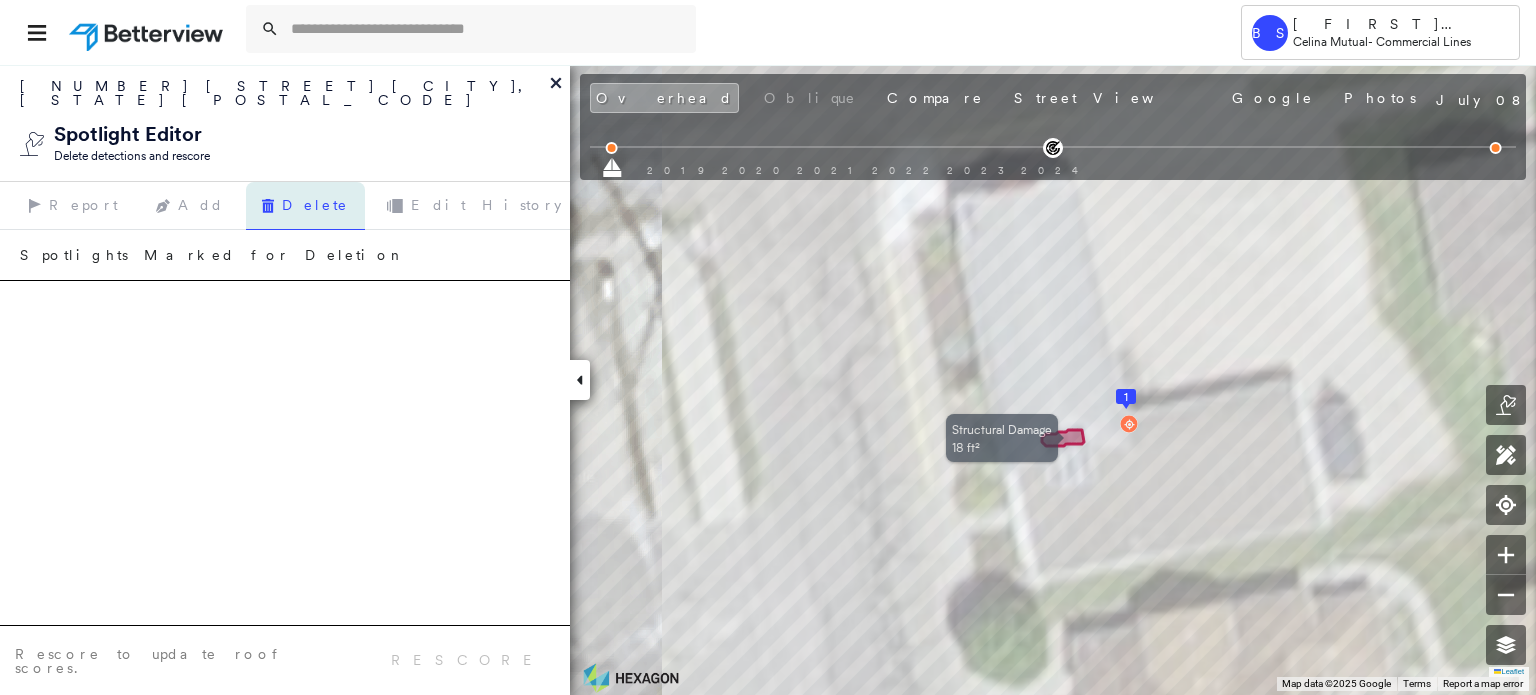 click 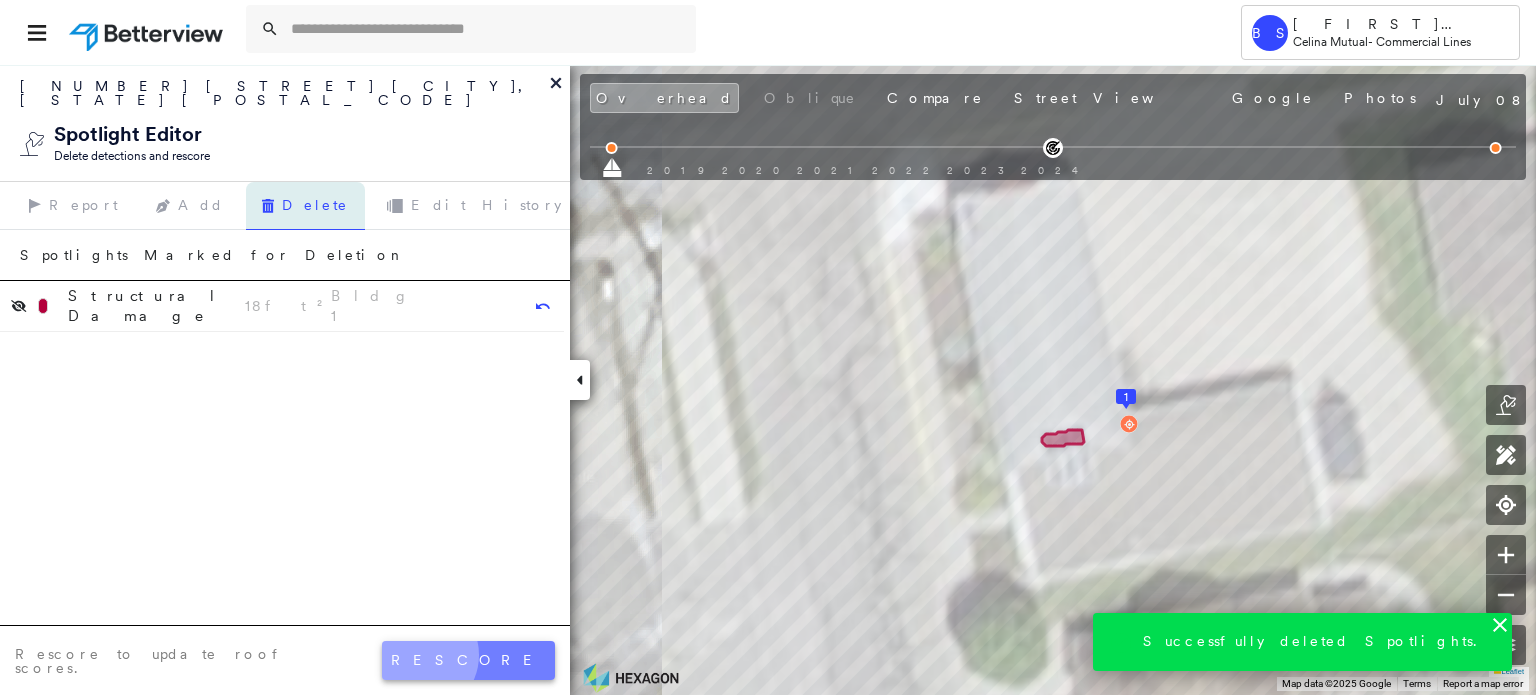 click on "rescore" at bounding box center (468, 660) 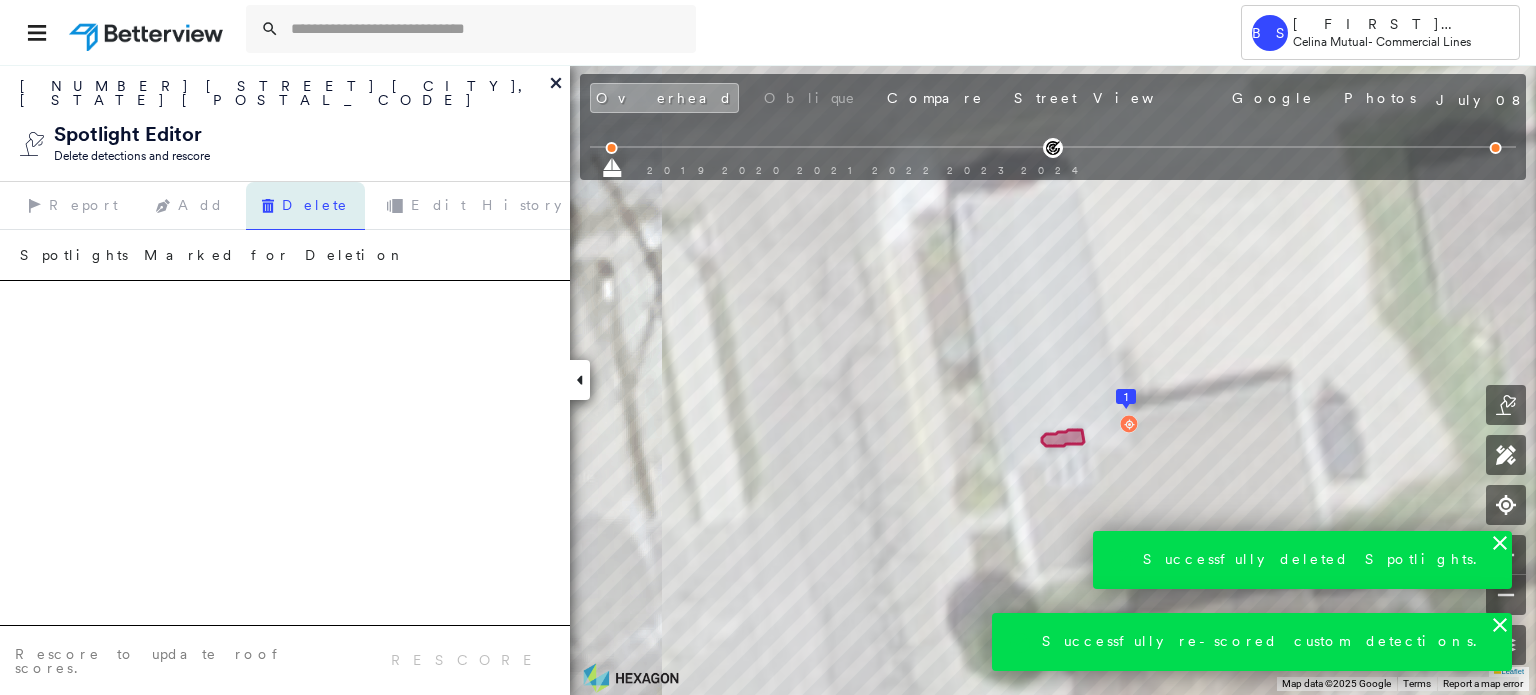 click 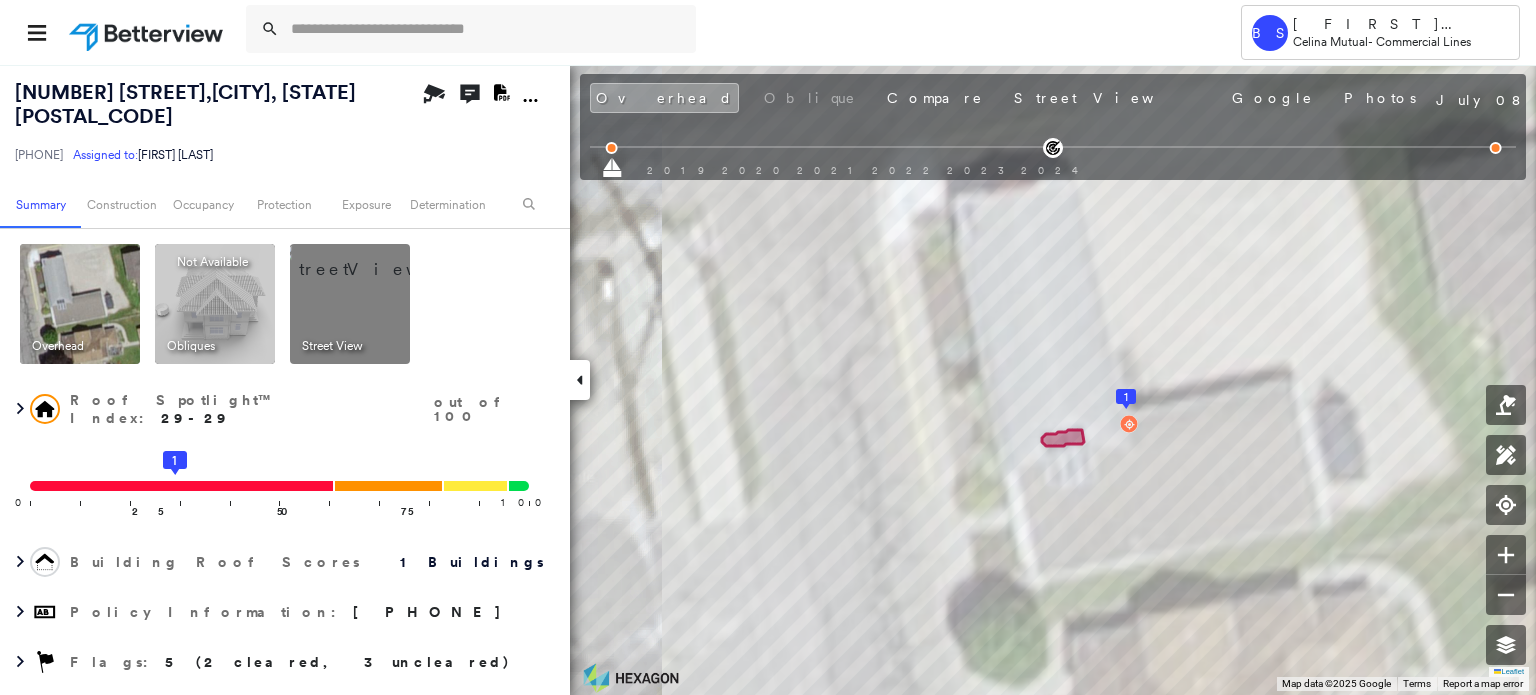 click at bounding box center [1053, 166] 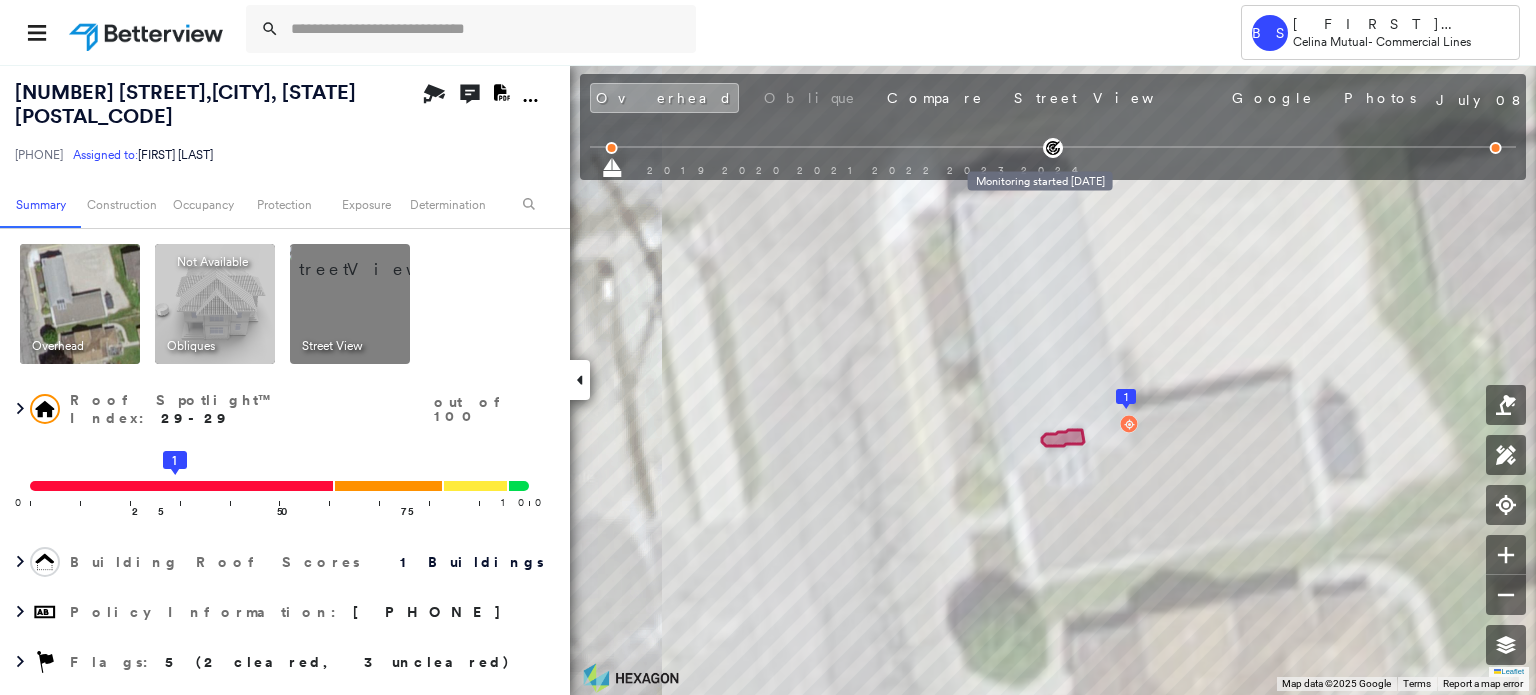 click 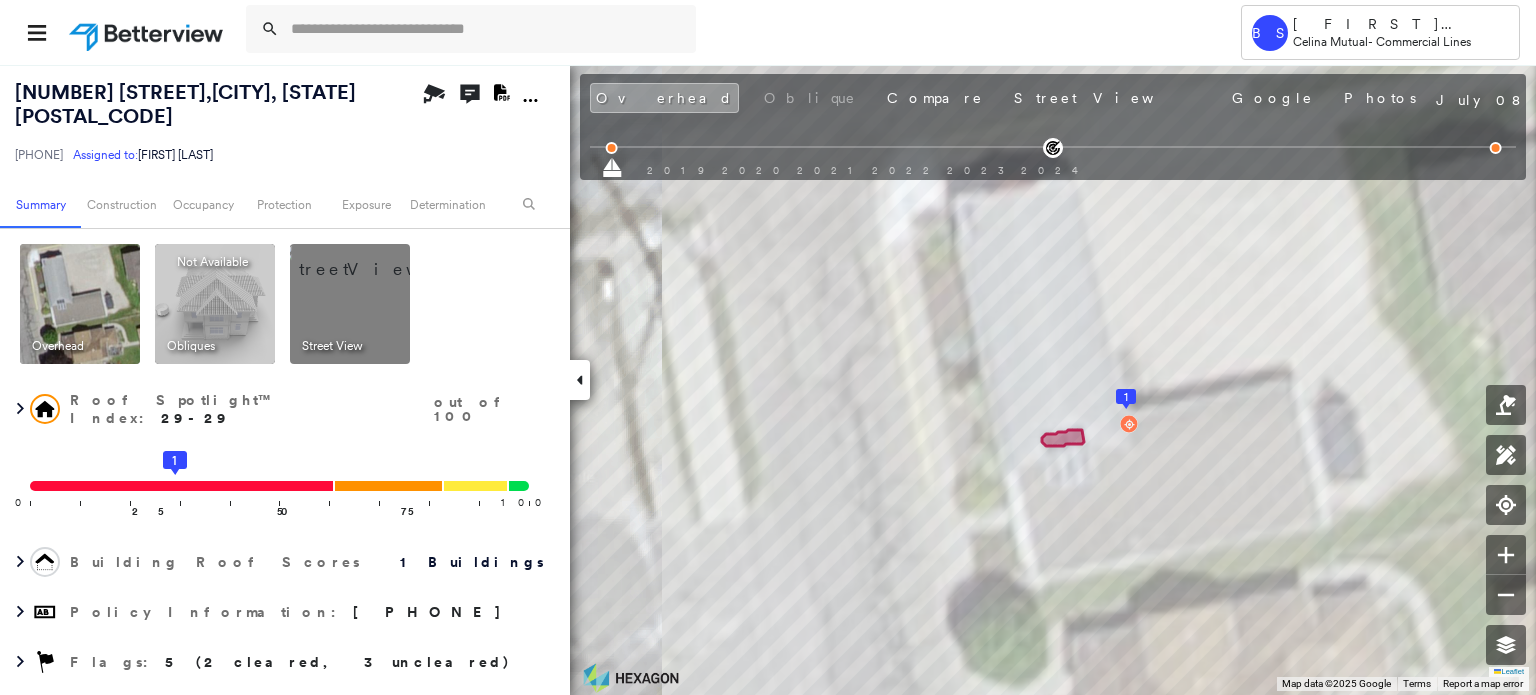 click at bounding box center (1053, 147) 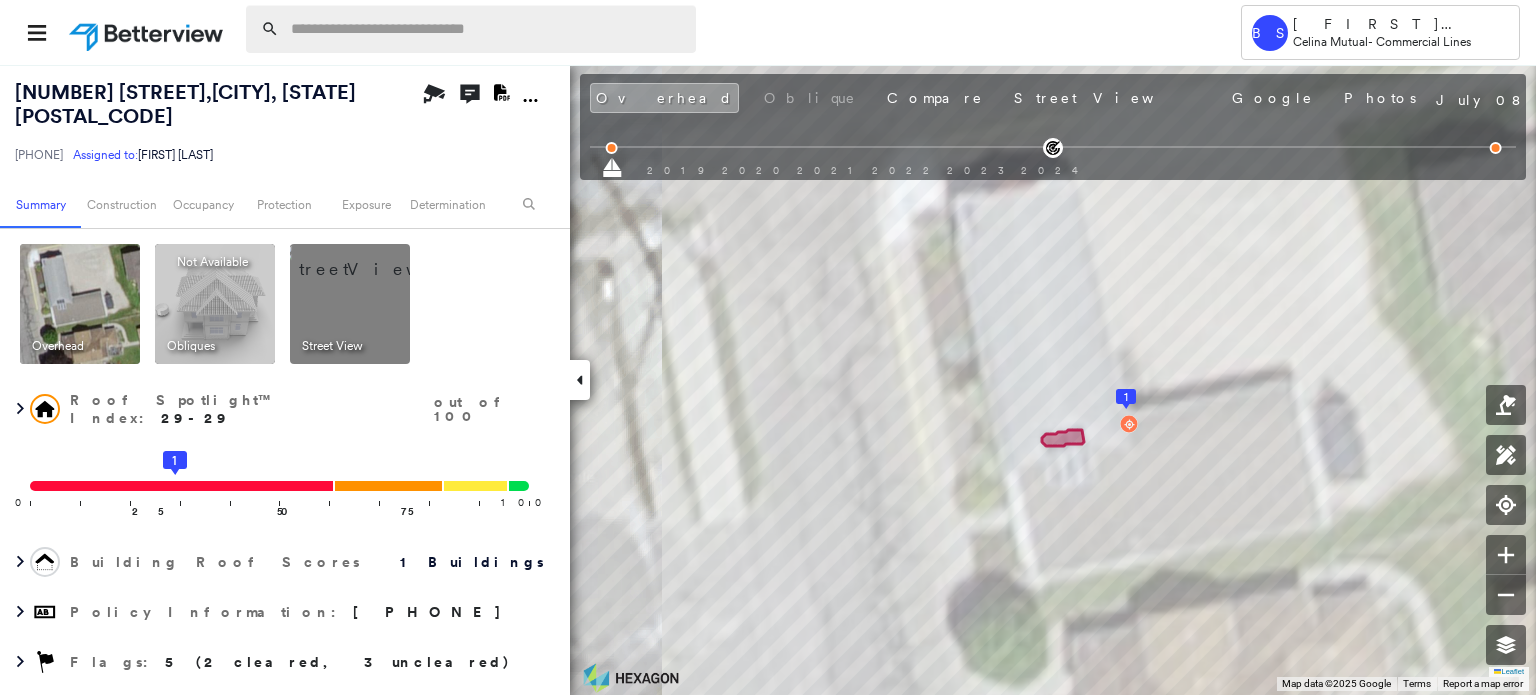 click at bounding box center [487, 29] 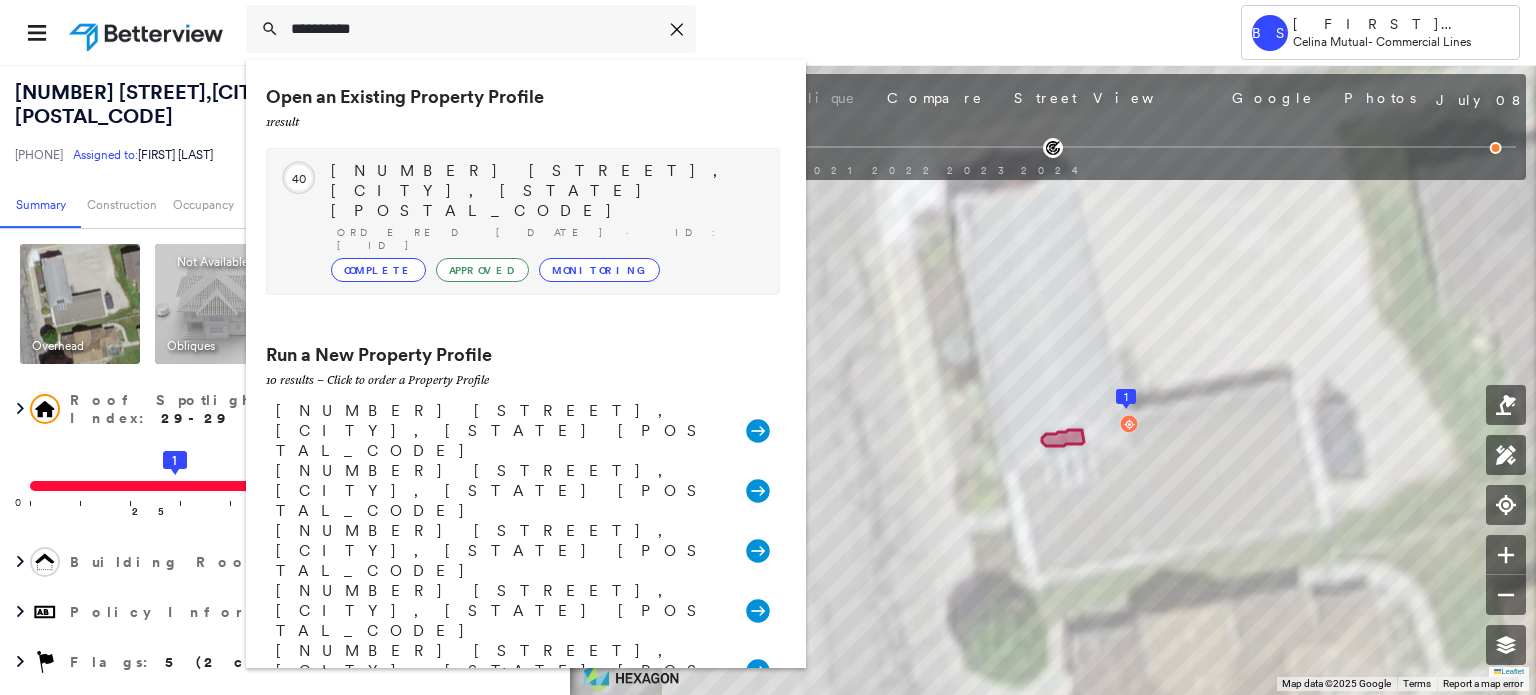 type on "**********" 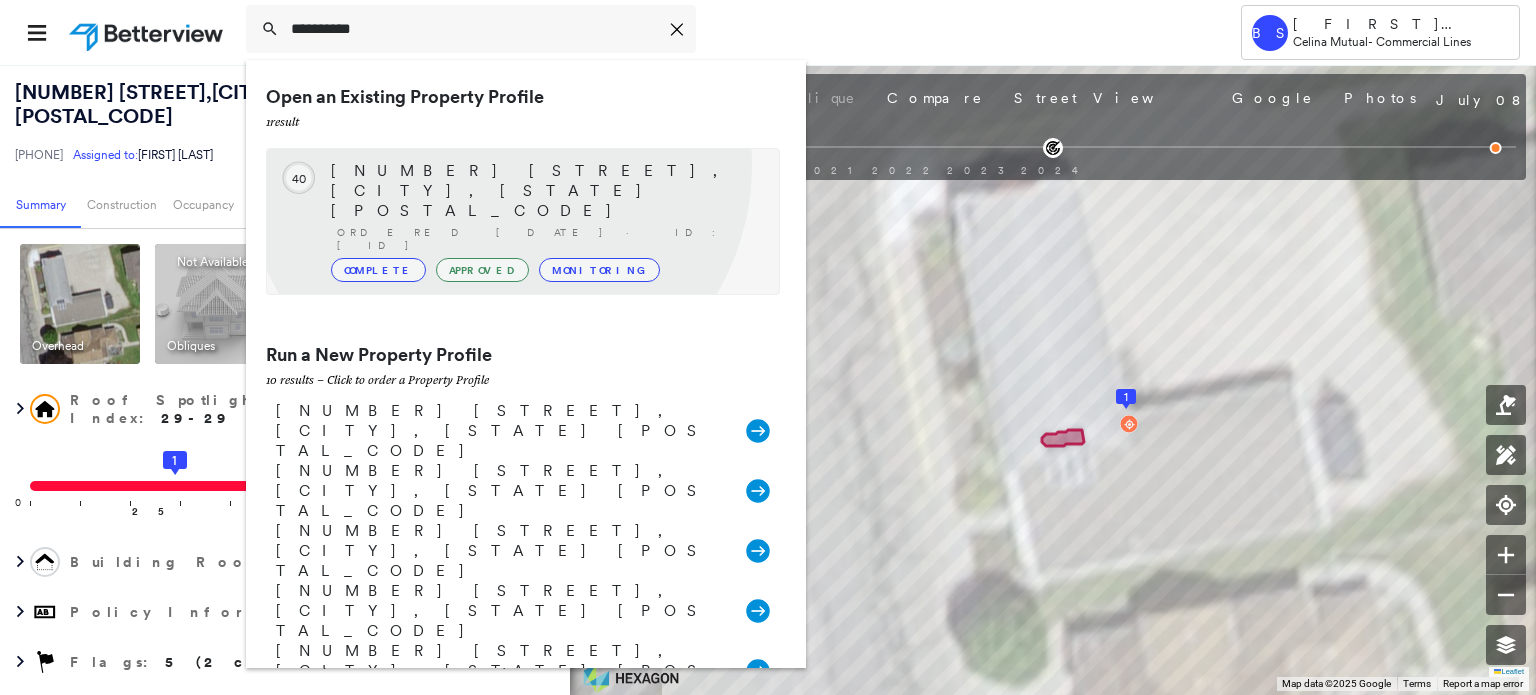 click on "[NUMBER] [STREET], [CITY], [STATE] [POSTAL_CODE]" at bounding box center (545, 191) 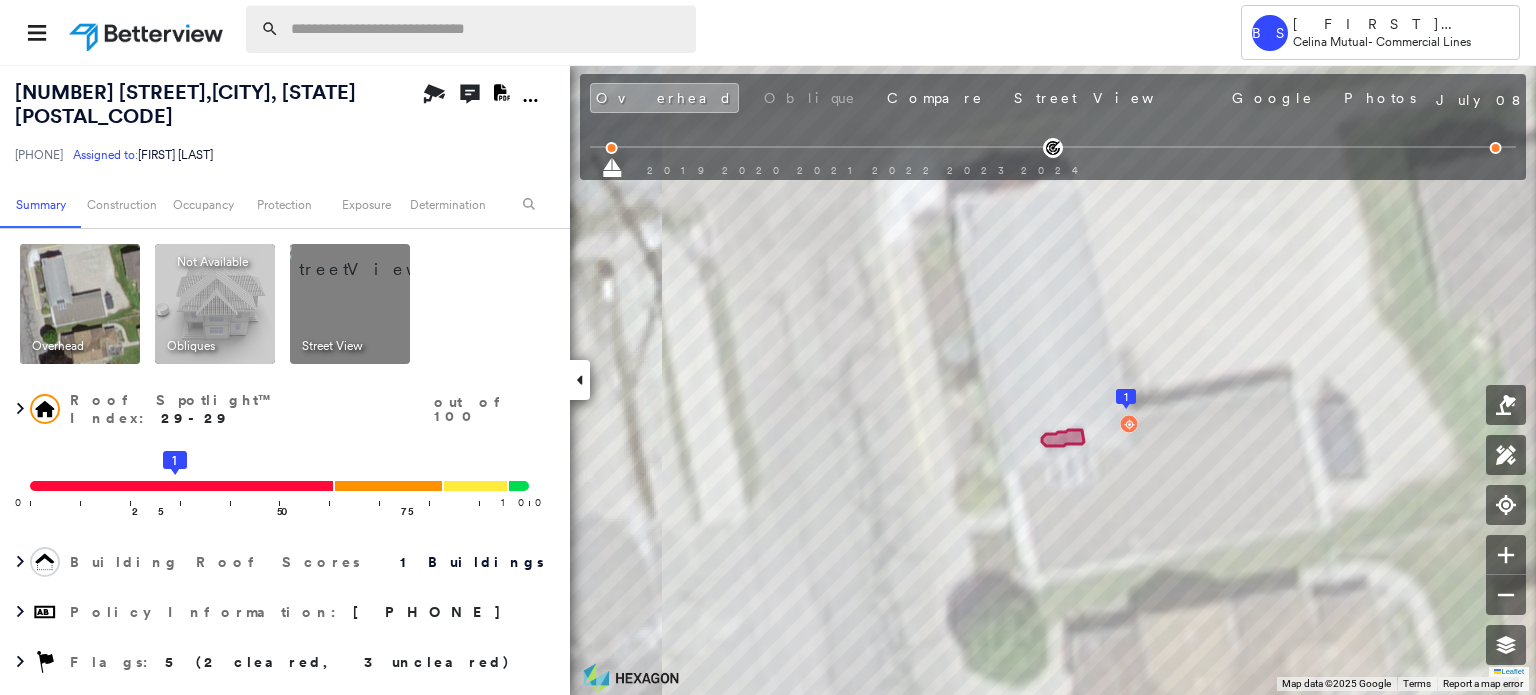 click at bounding box center (487, 29) 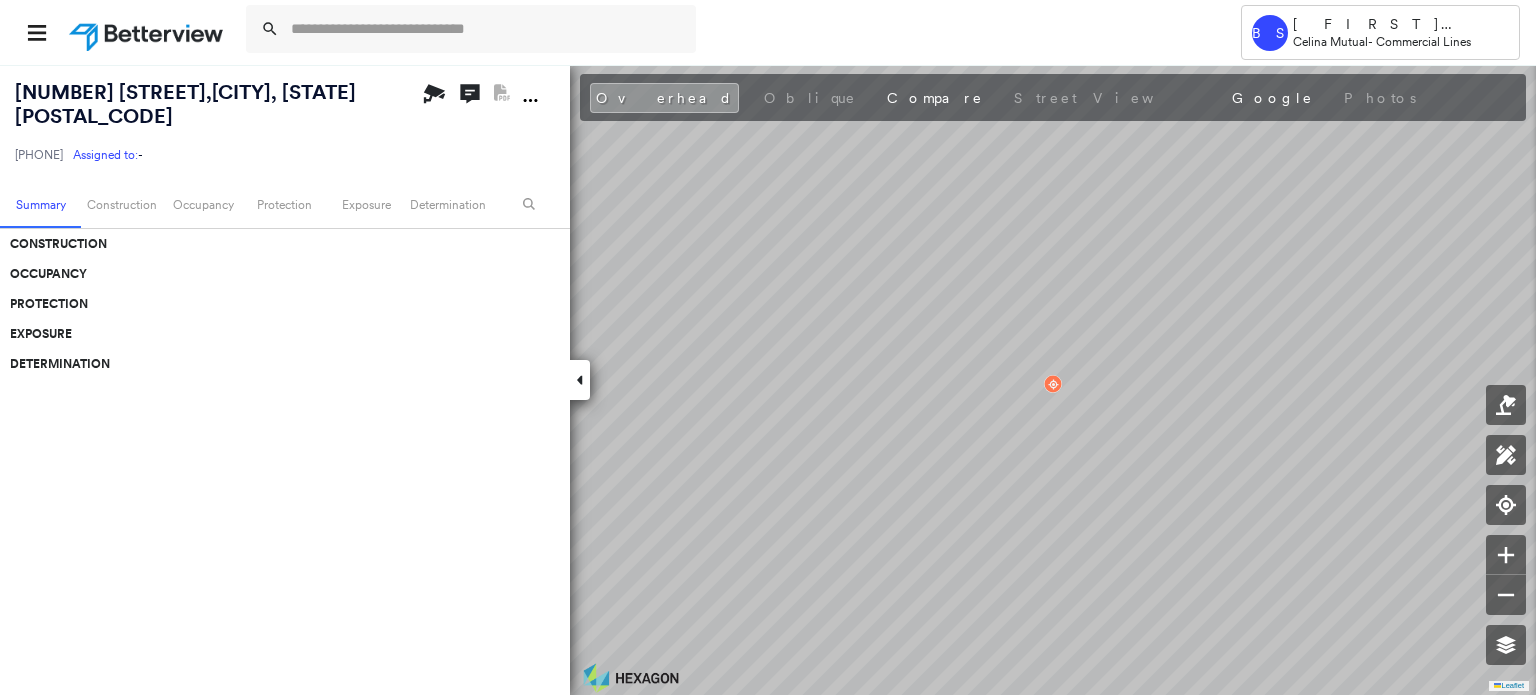 scroll, scrollTop: 0, scrollLeft: 0, axis: both 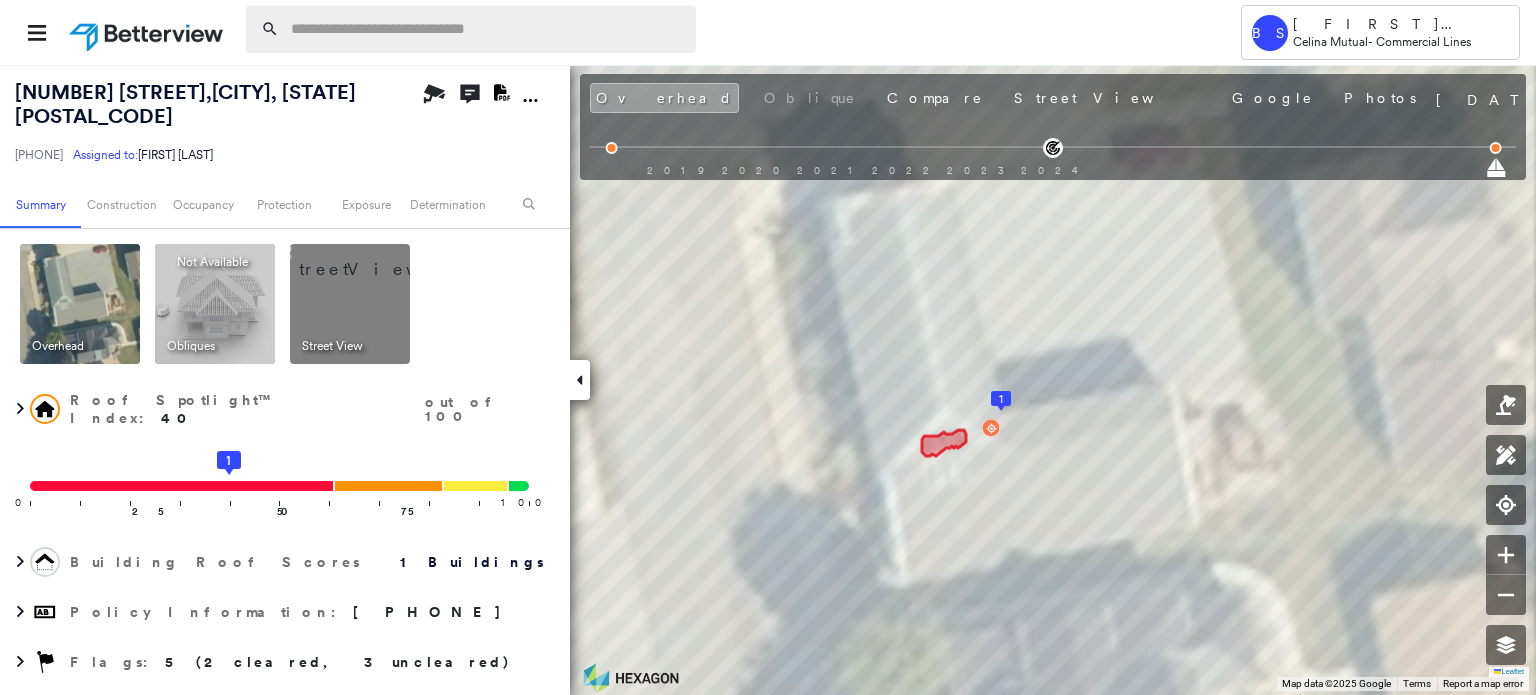 click at bounding box center (487, 29) 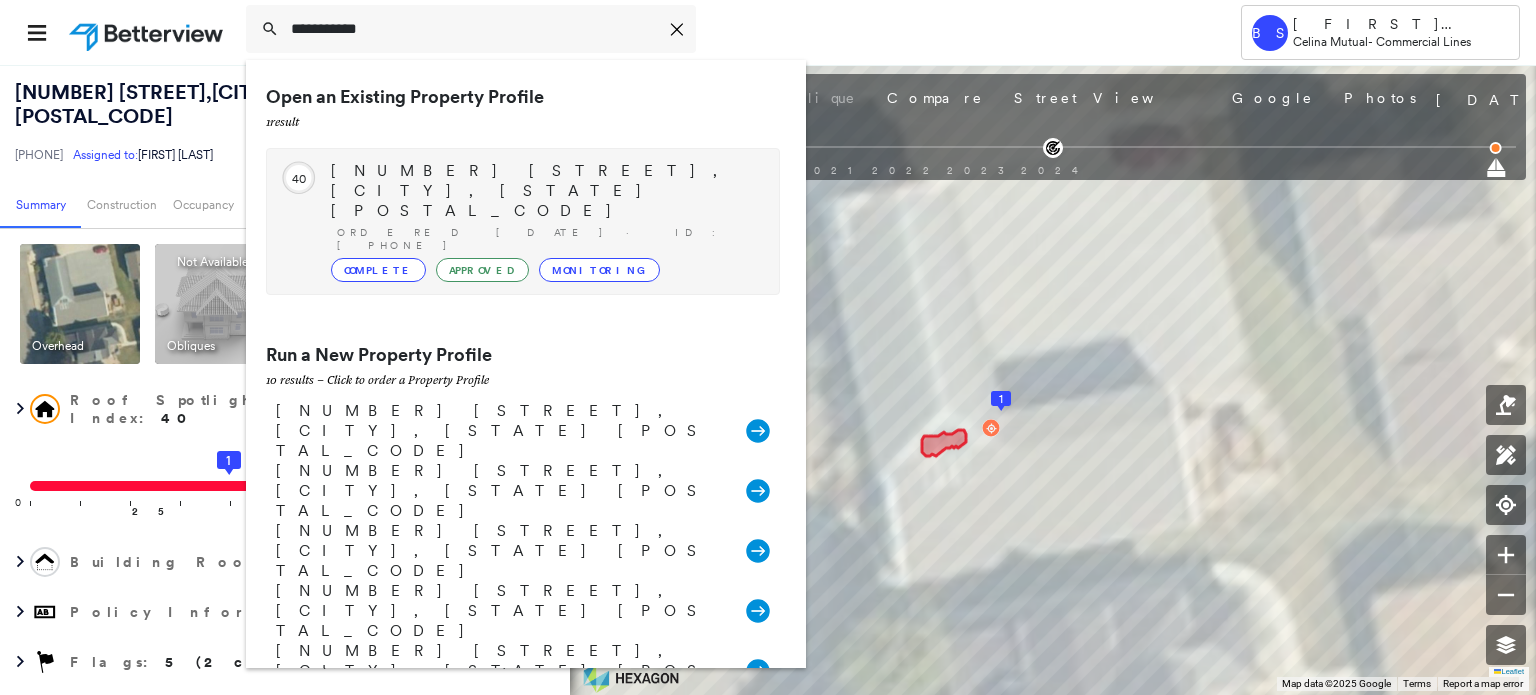 type on "**********" 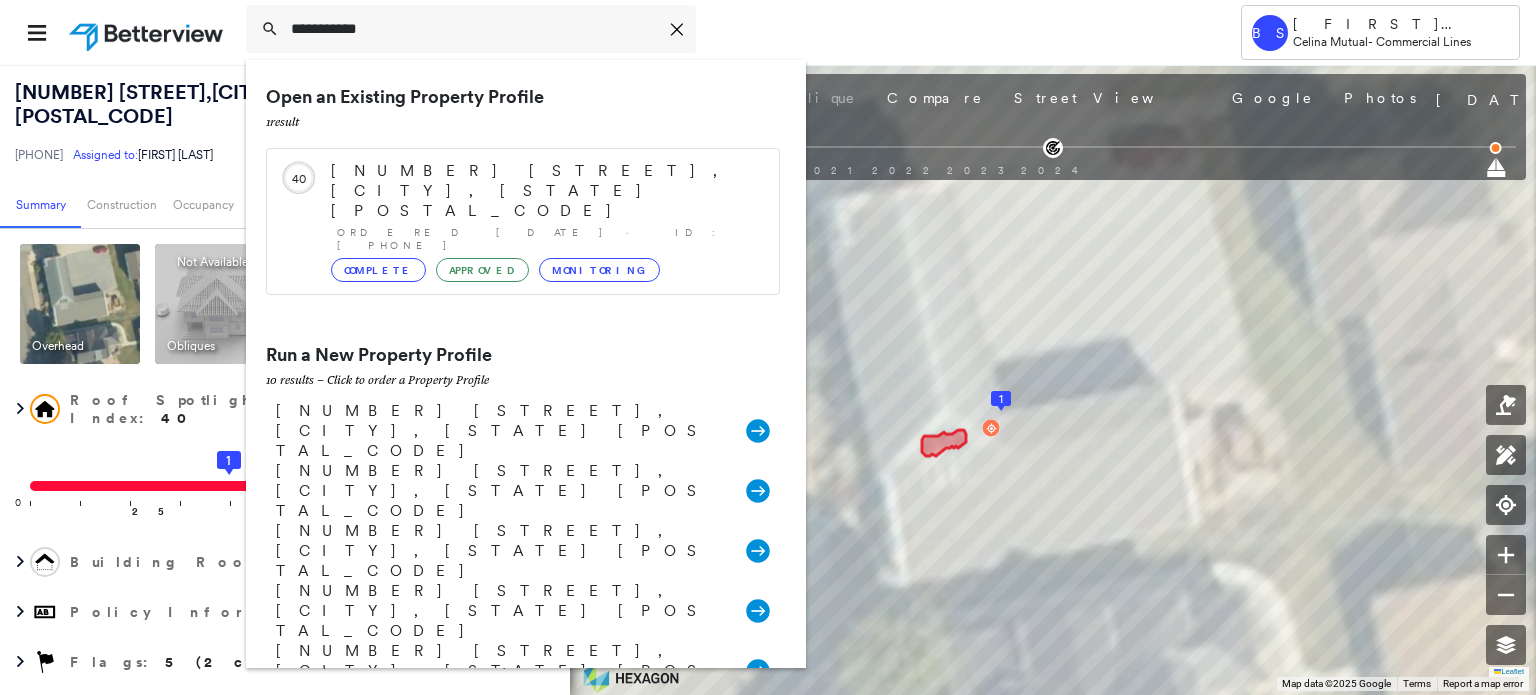 click on "[NUMBER] [STREET], [CITY], [STATE] [POSTAL_CODE] Ordered [DATE] · ID: [ID] Complete Approved Monitoring" at bounding box center [545, 221] 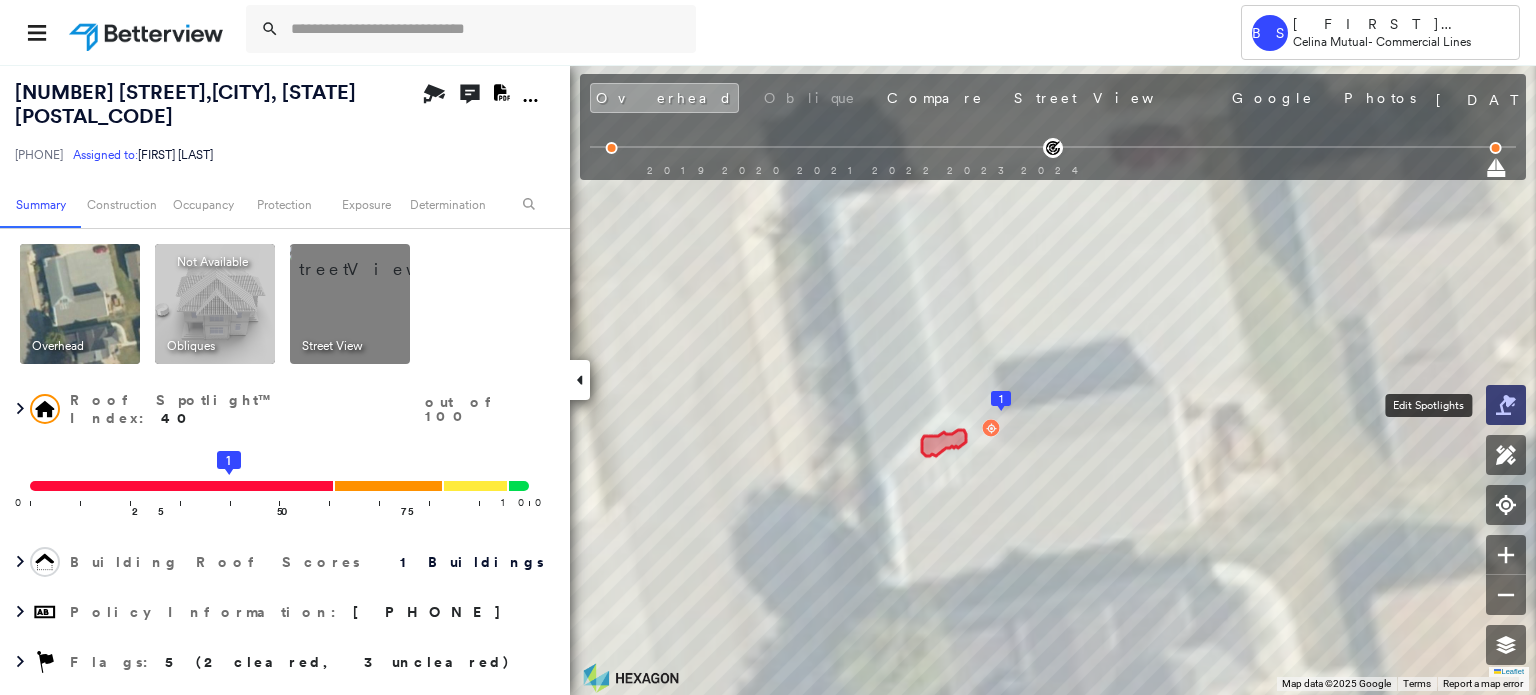 click 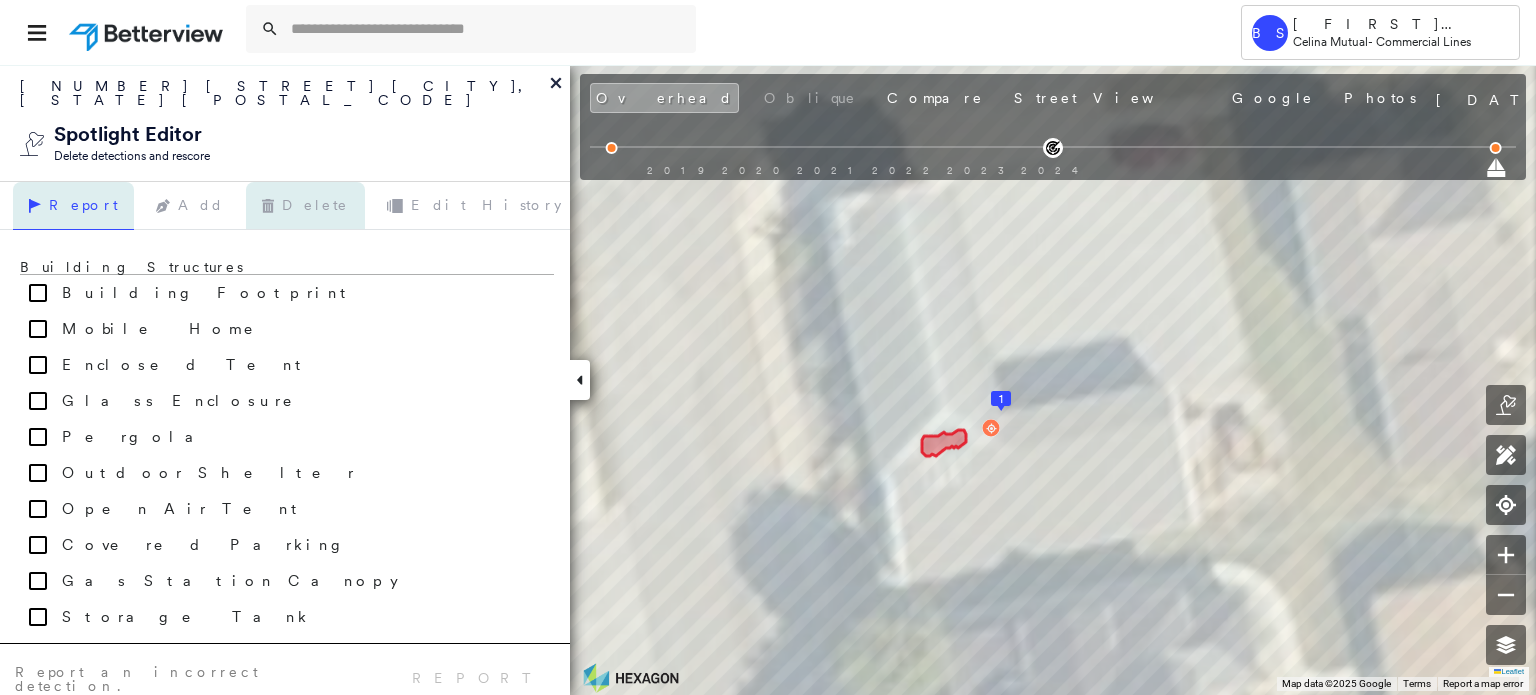 click on "Delete" at bounding box center [305, 206] 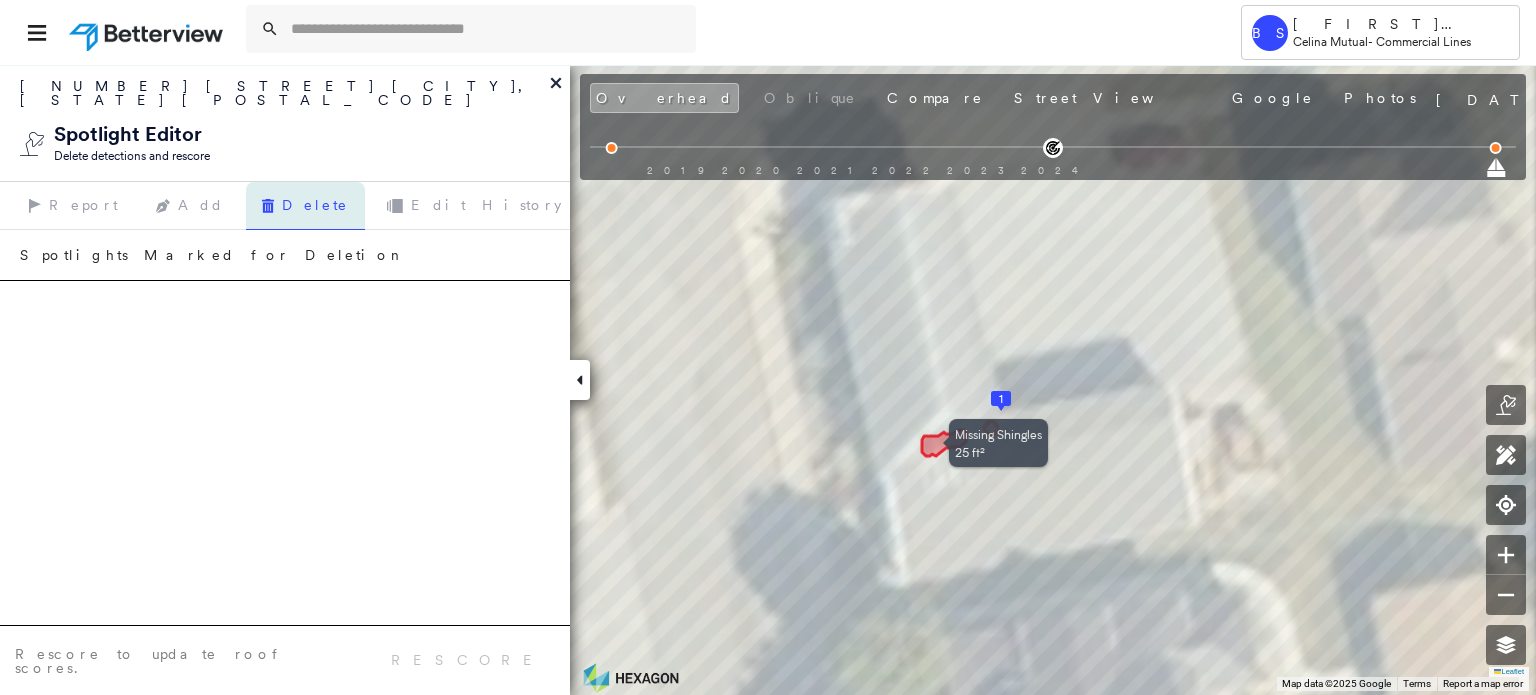 click 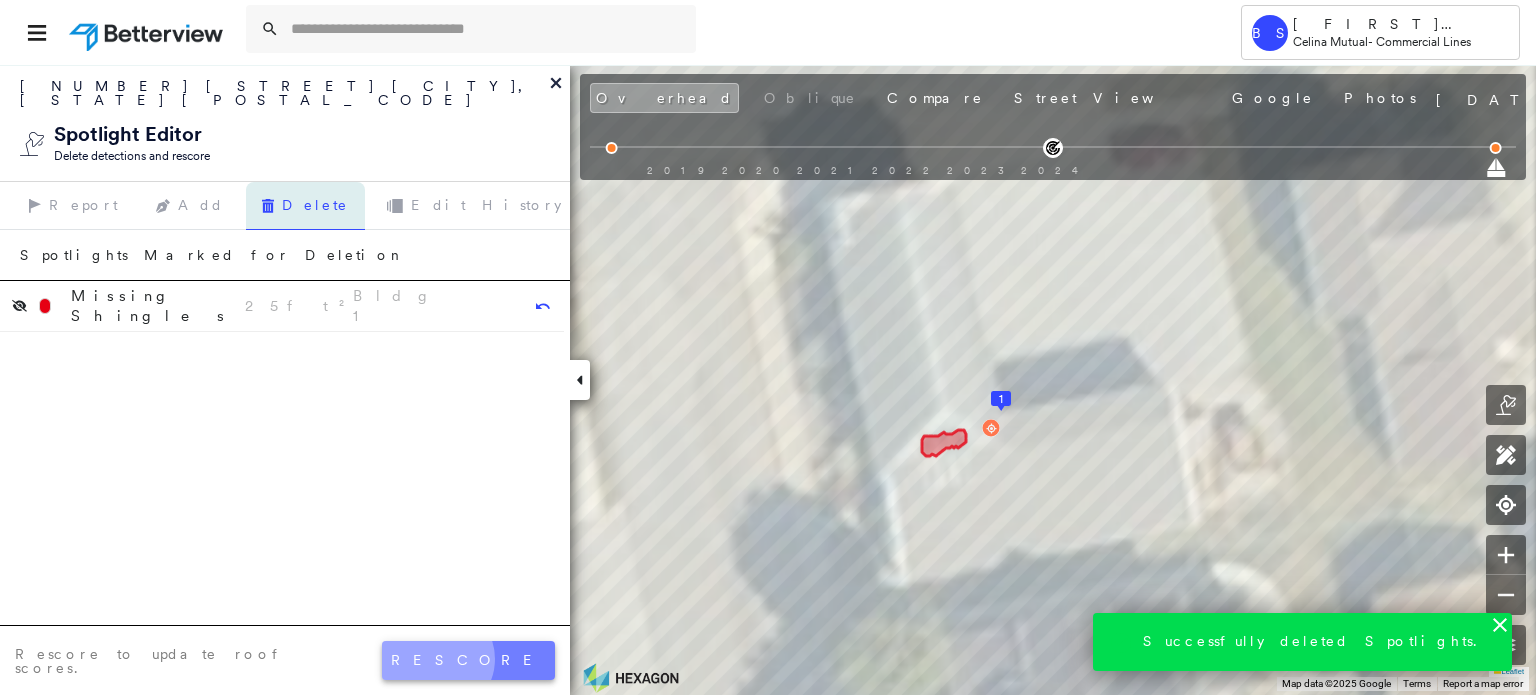 click on "rescore" at bounding box center (468, 660) 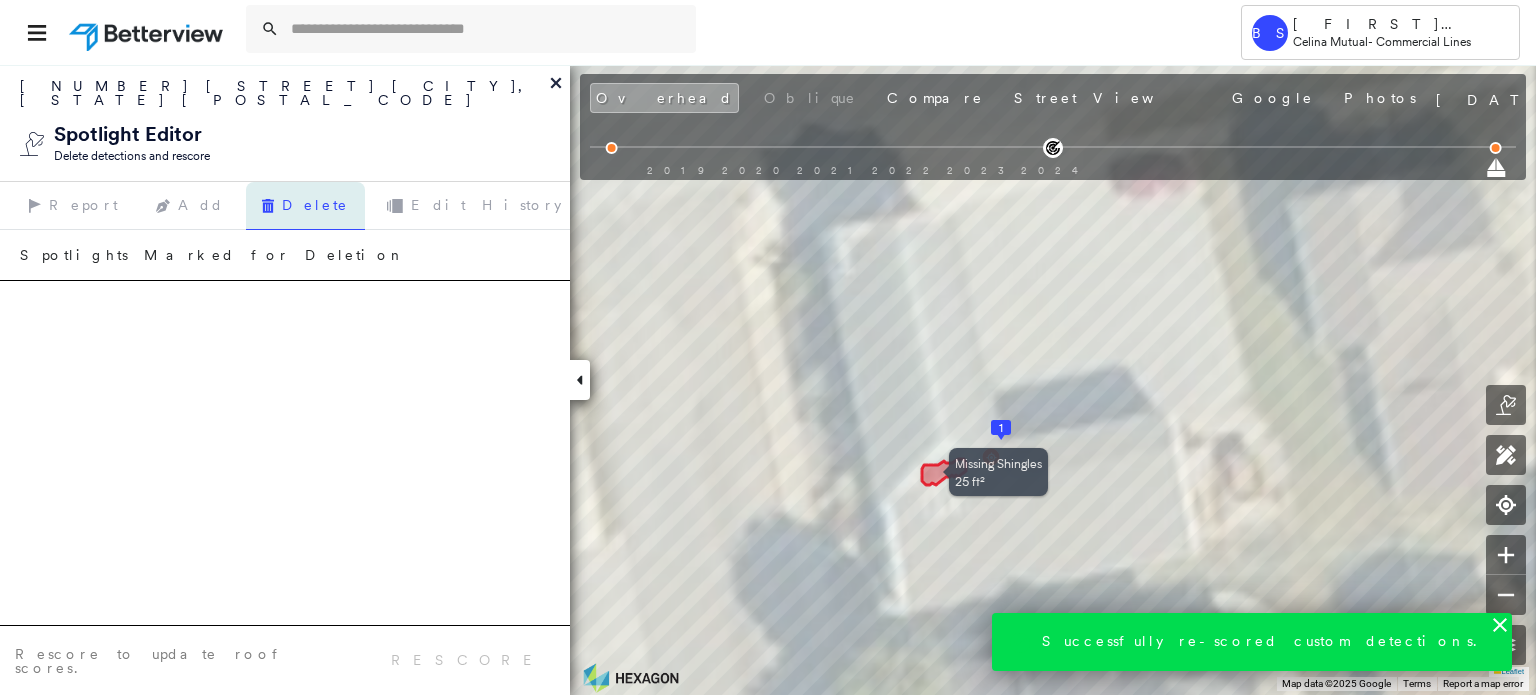click at bounding box center [0, 93] 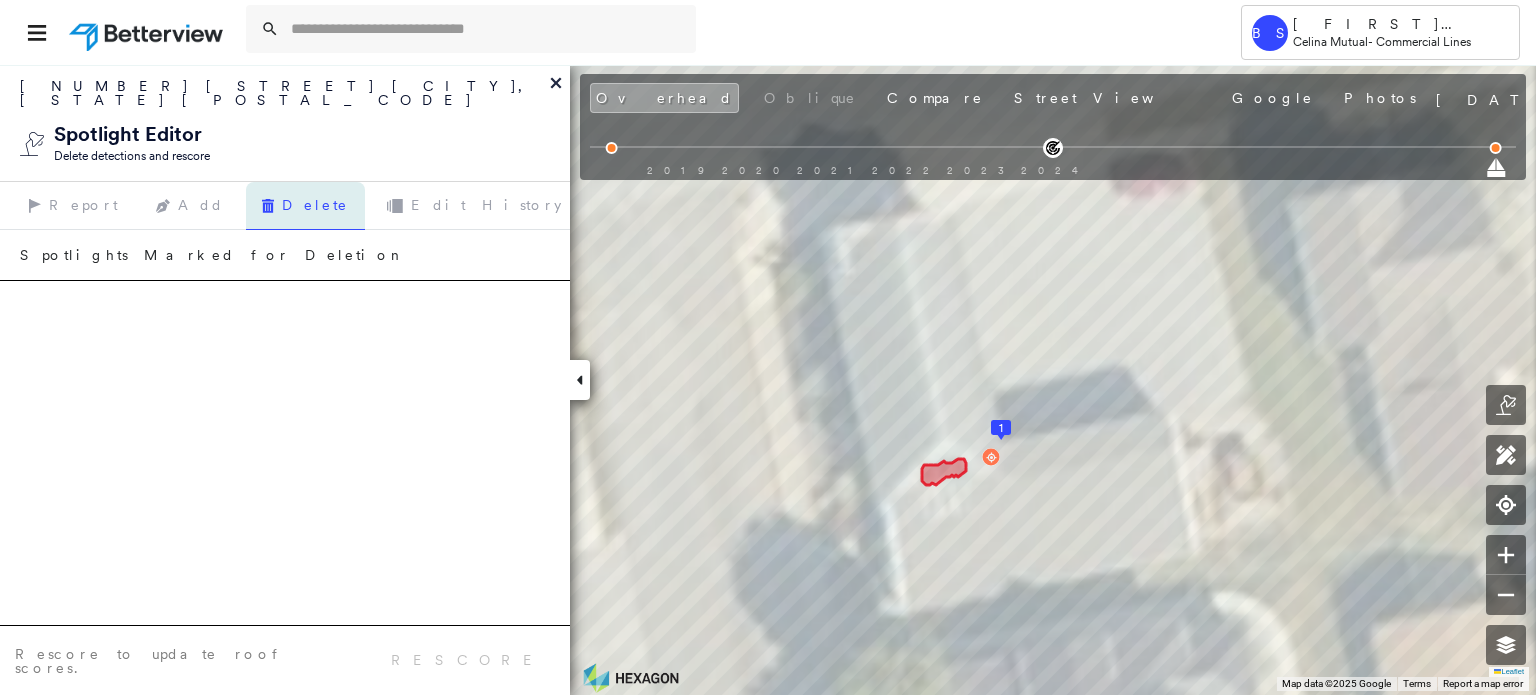 click 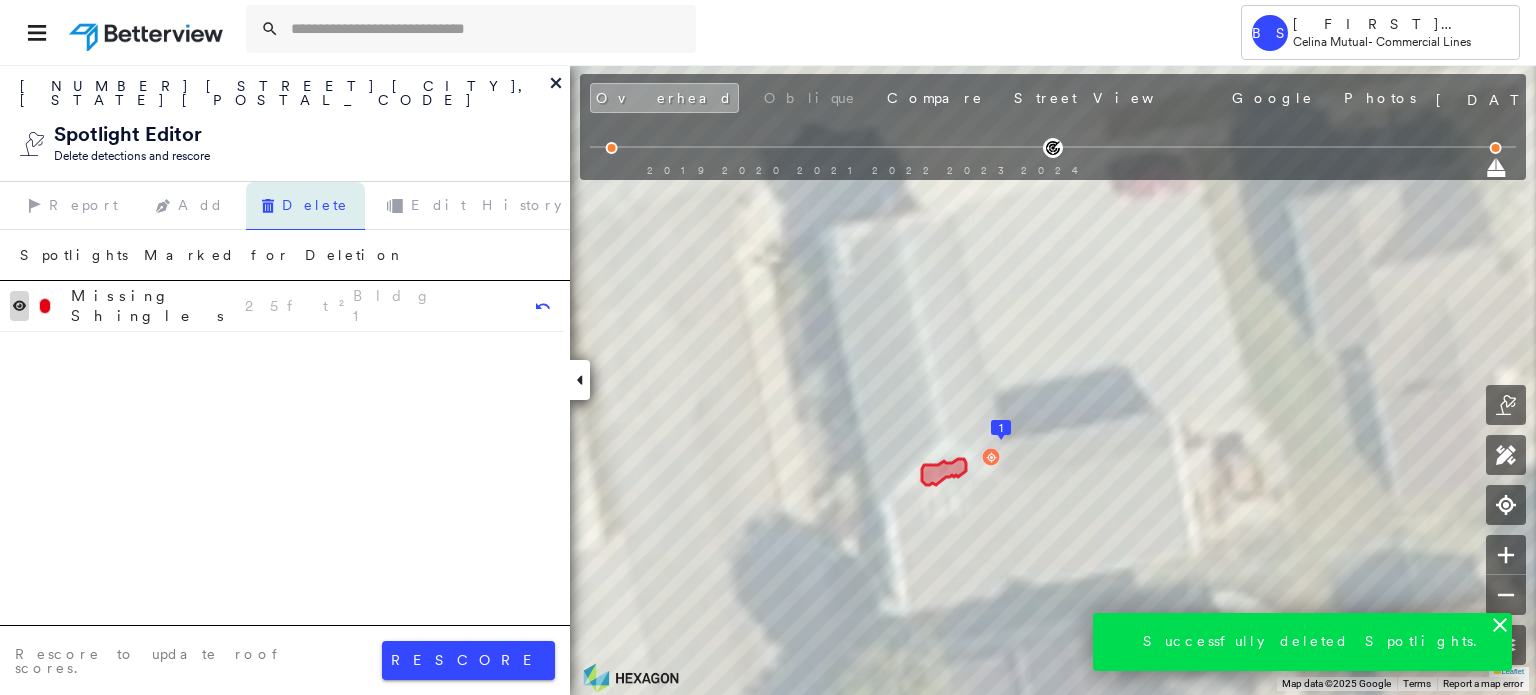 click 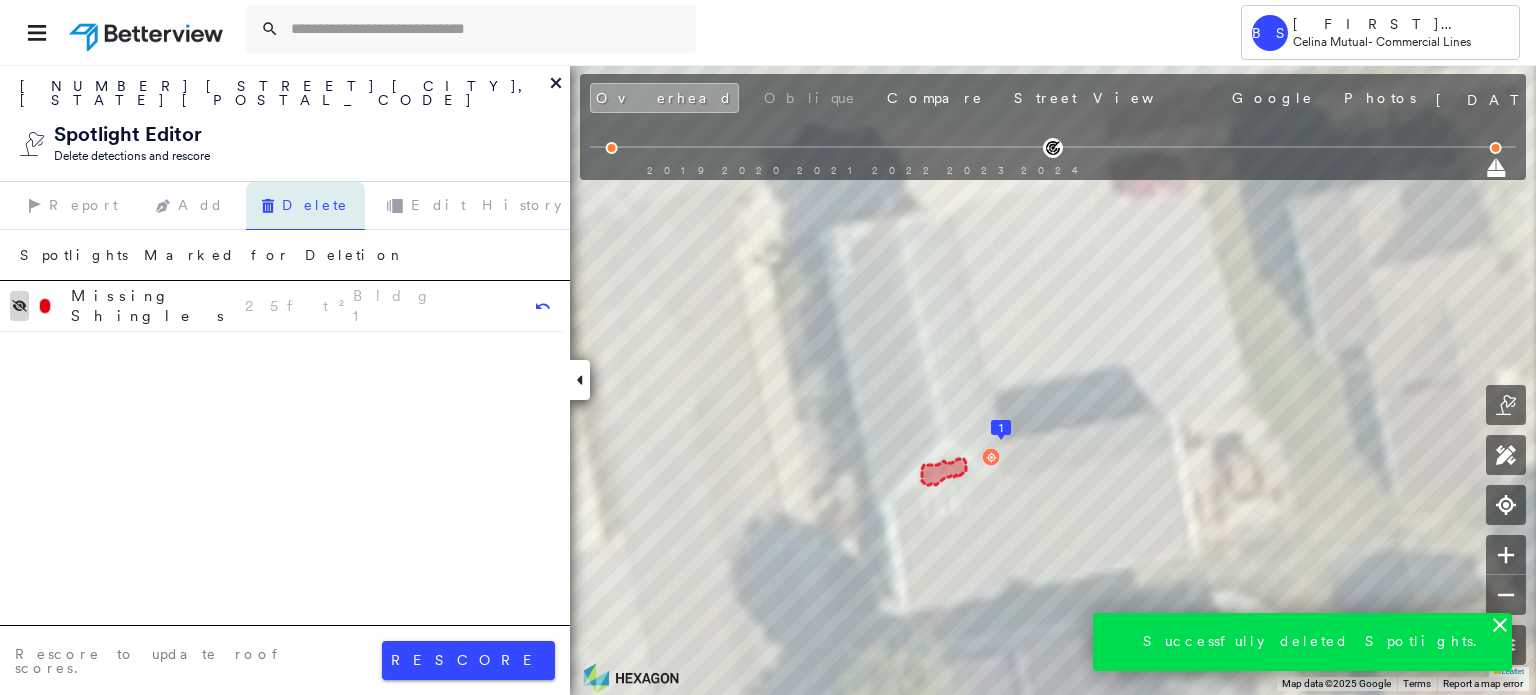 click 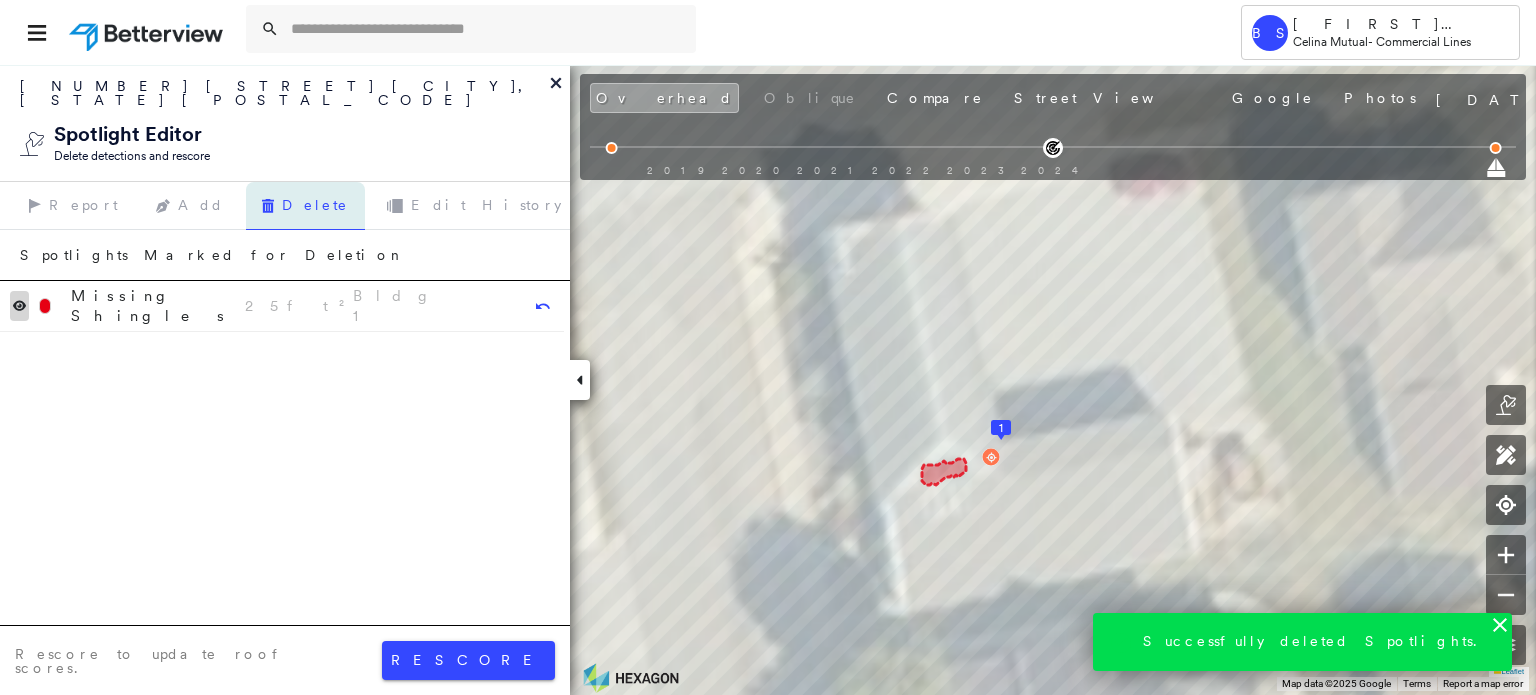 click 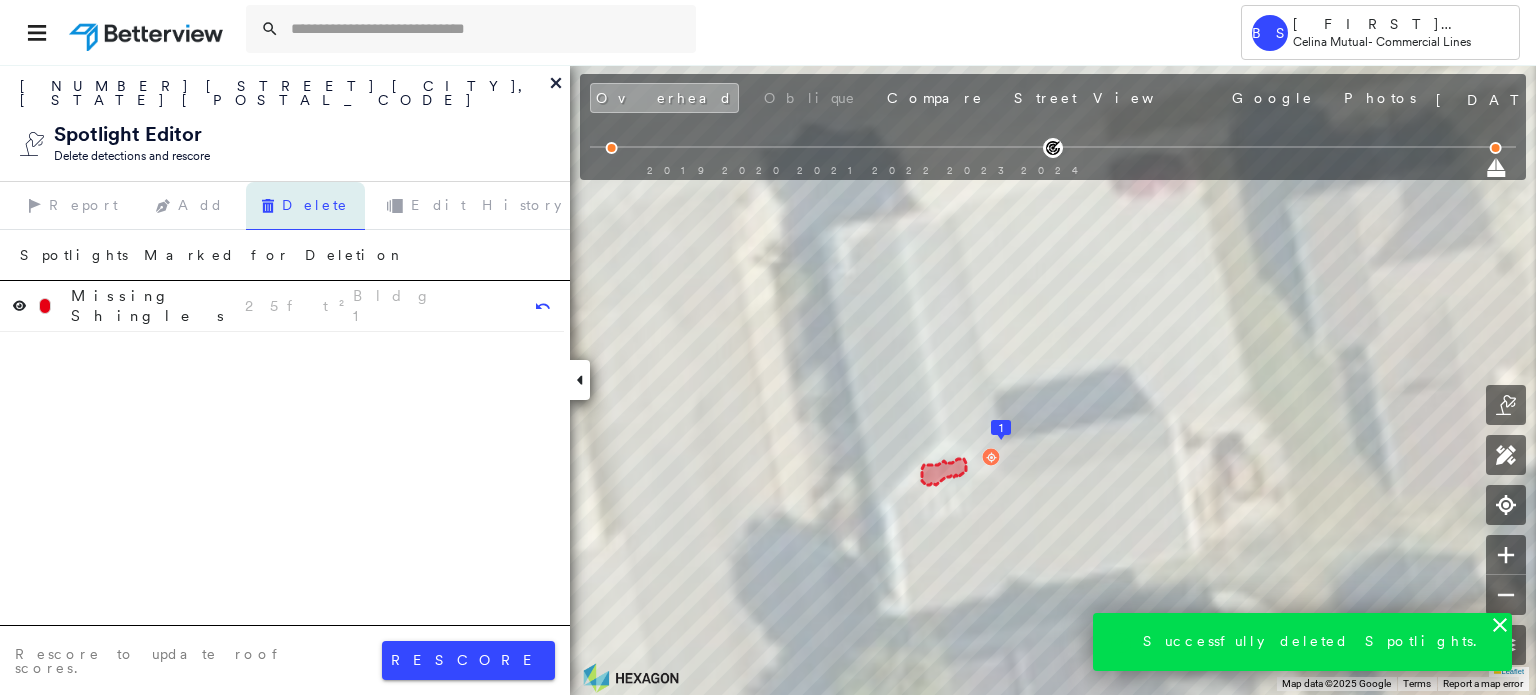 click on "rescore" at bounding box center [468, 660] 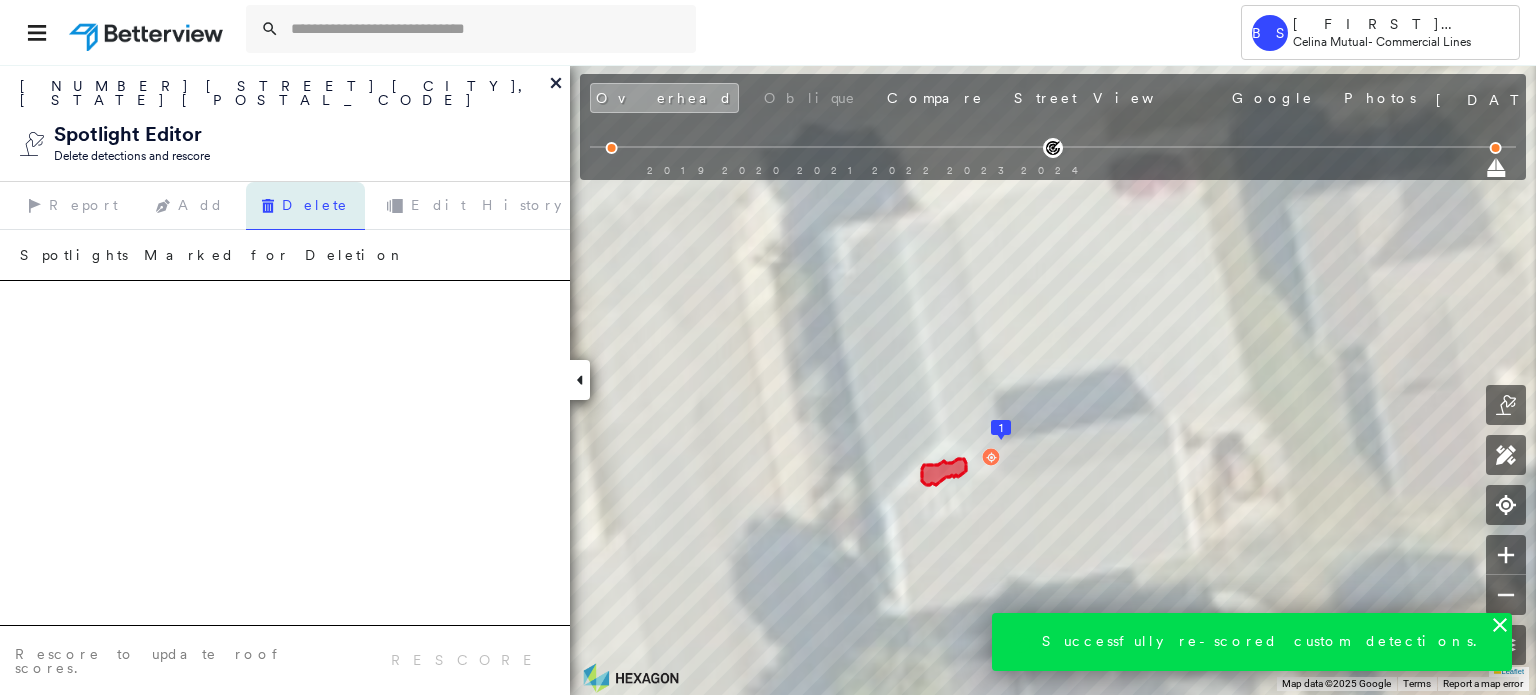 click on "Overhead Oblique Compare Street View Google Photos September 16, 2024 2019 2020 2021 2022 2023 2024 2012 2014 2016 2018 2020 2022 2024" at bounding box center (1053, 122) 